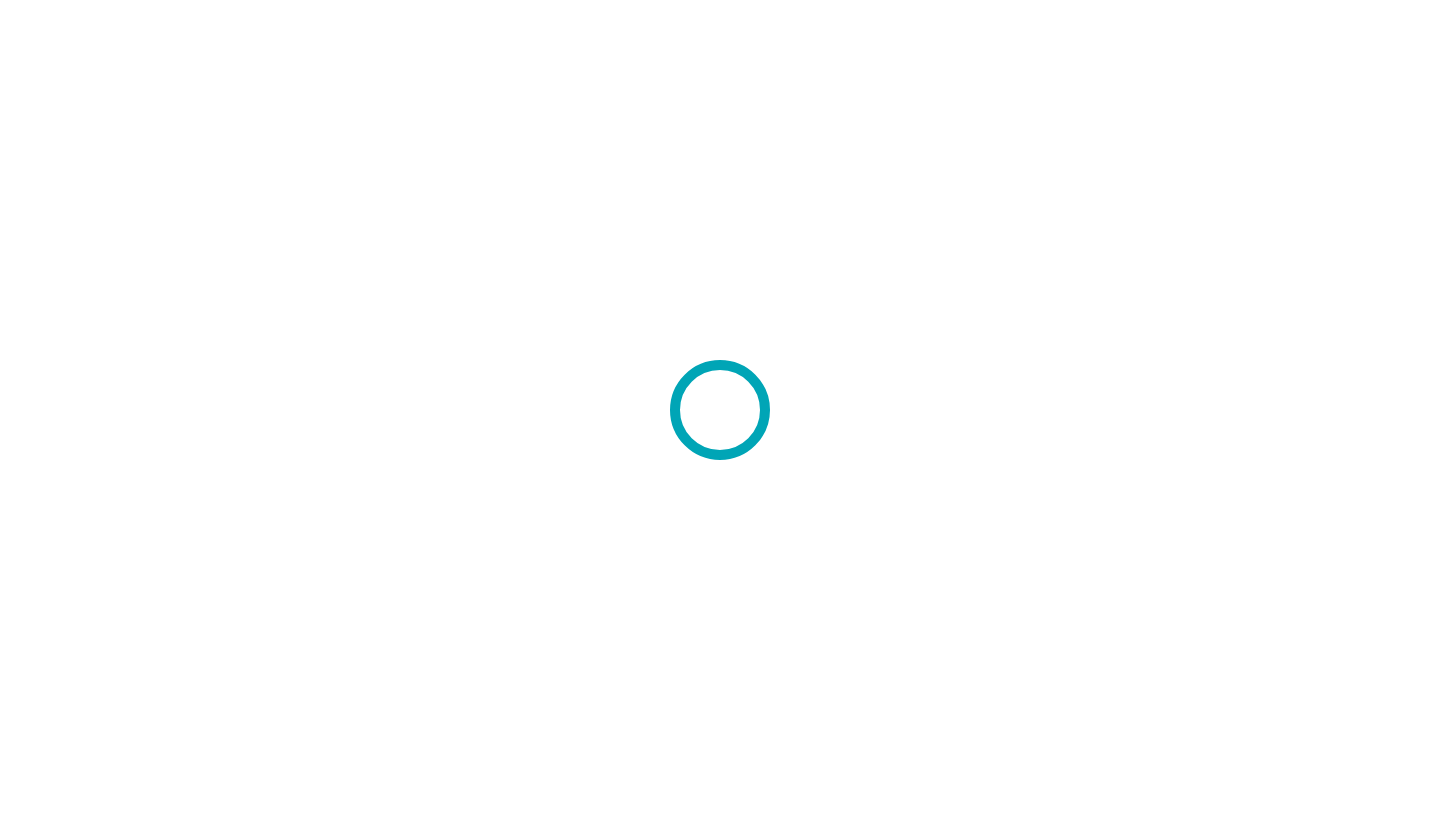 scroll, scrollTop: 0, scrollLeft: 0, axis: both 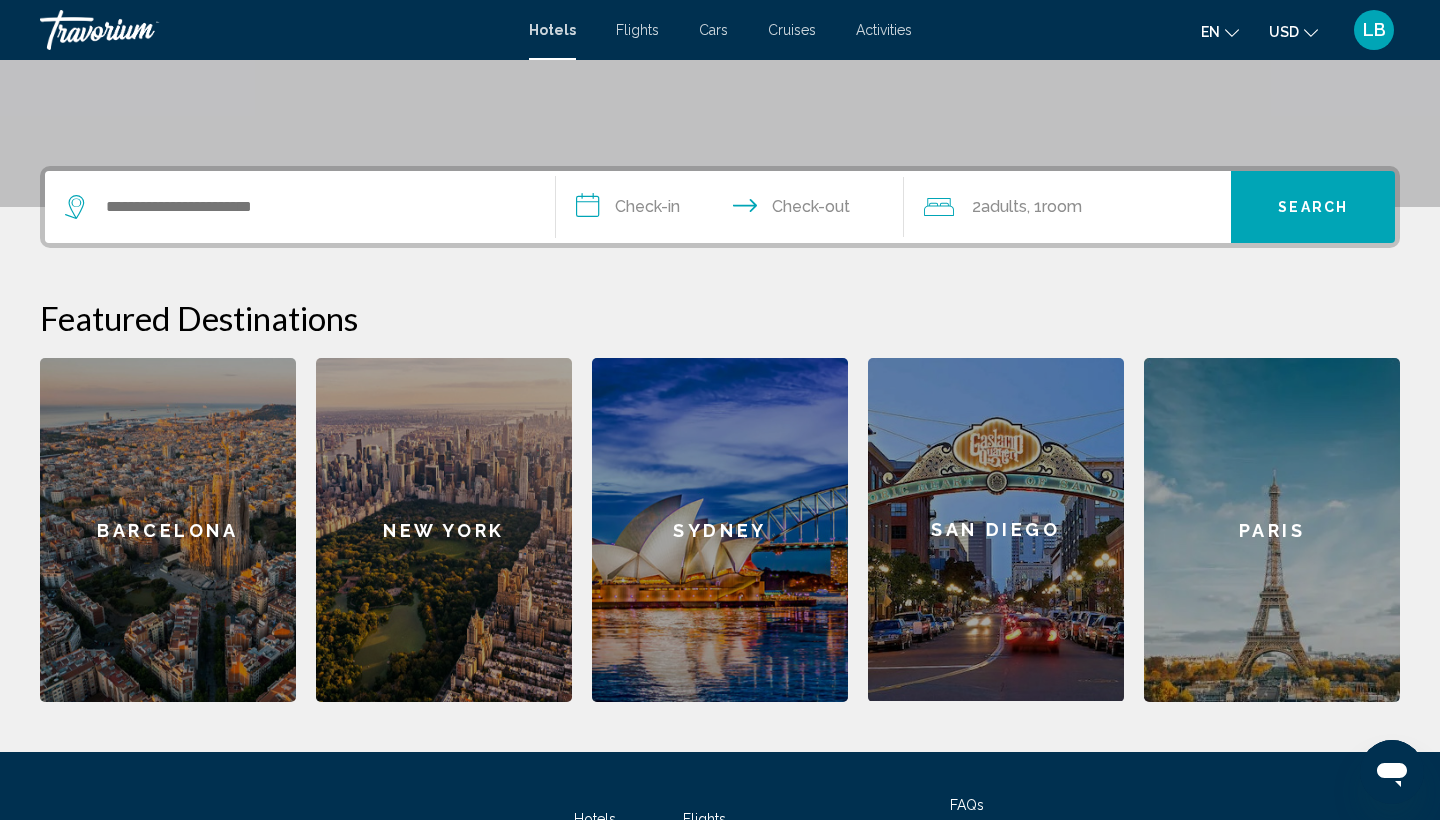 click on "Sydney" at bounding box center (720, 530) 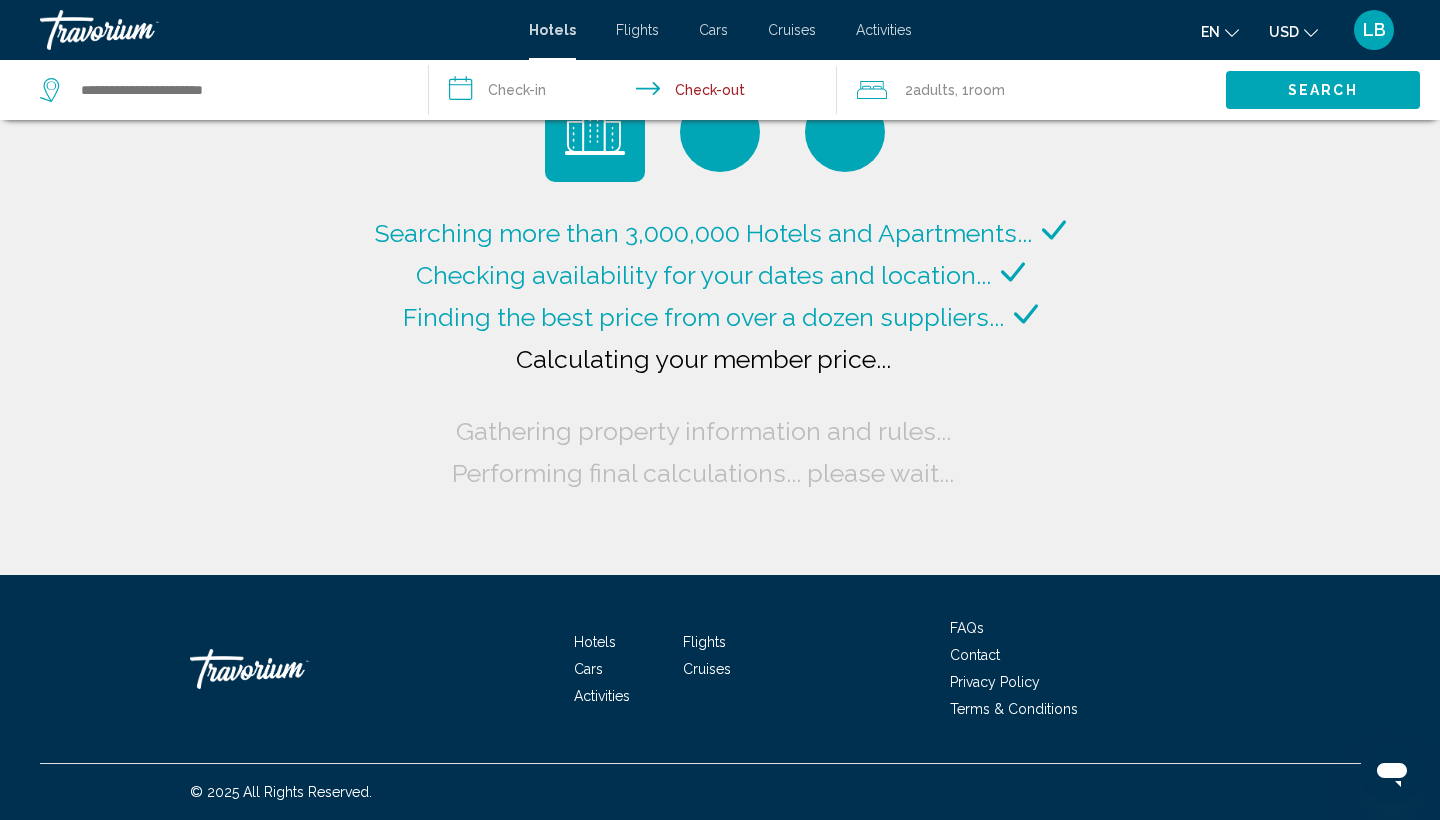 scroll, scrollTop: 0, scrollLeft: 0, axis: both 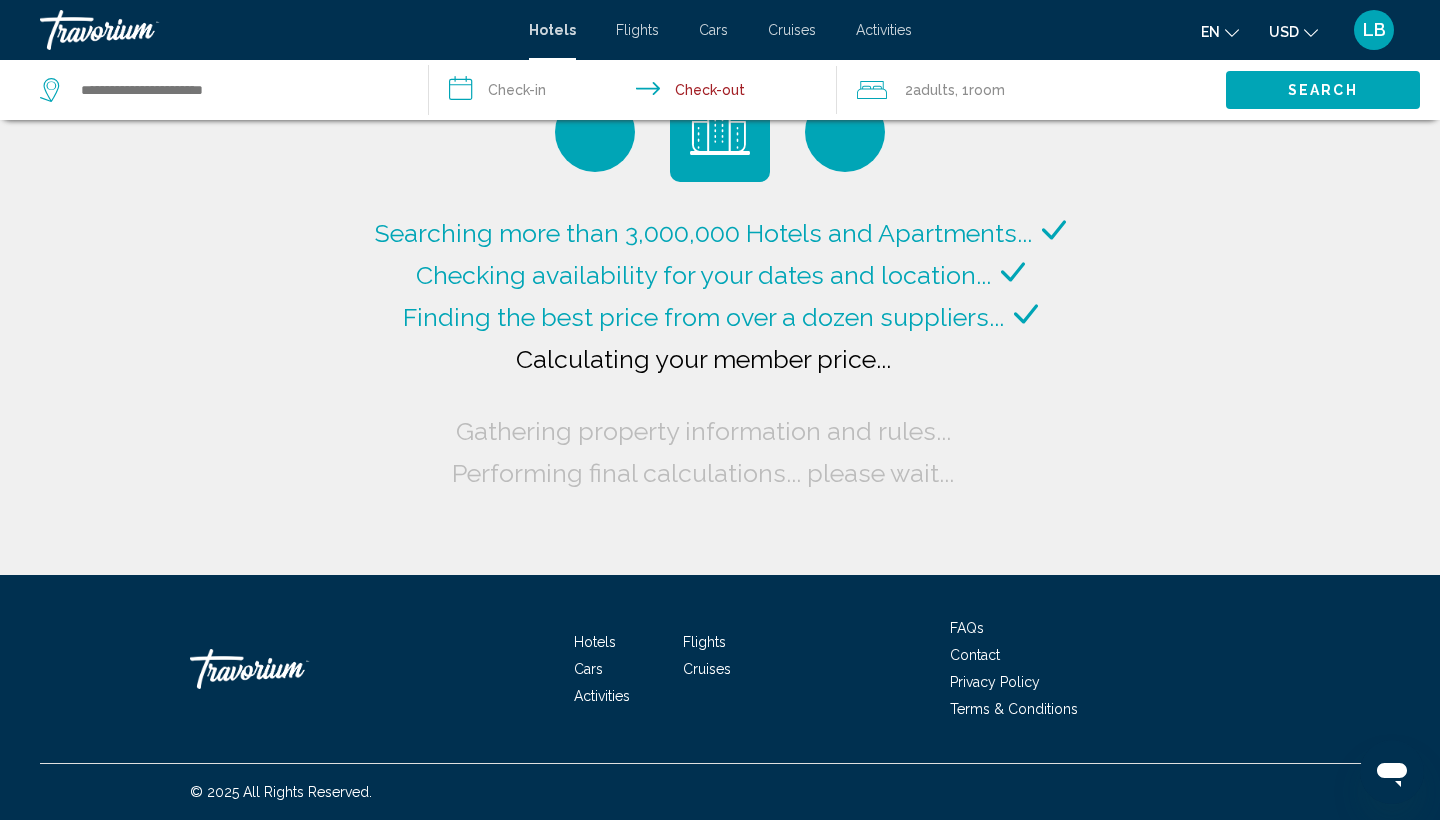 click at bounding box center [140, 30] 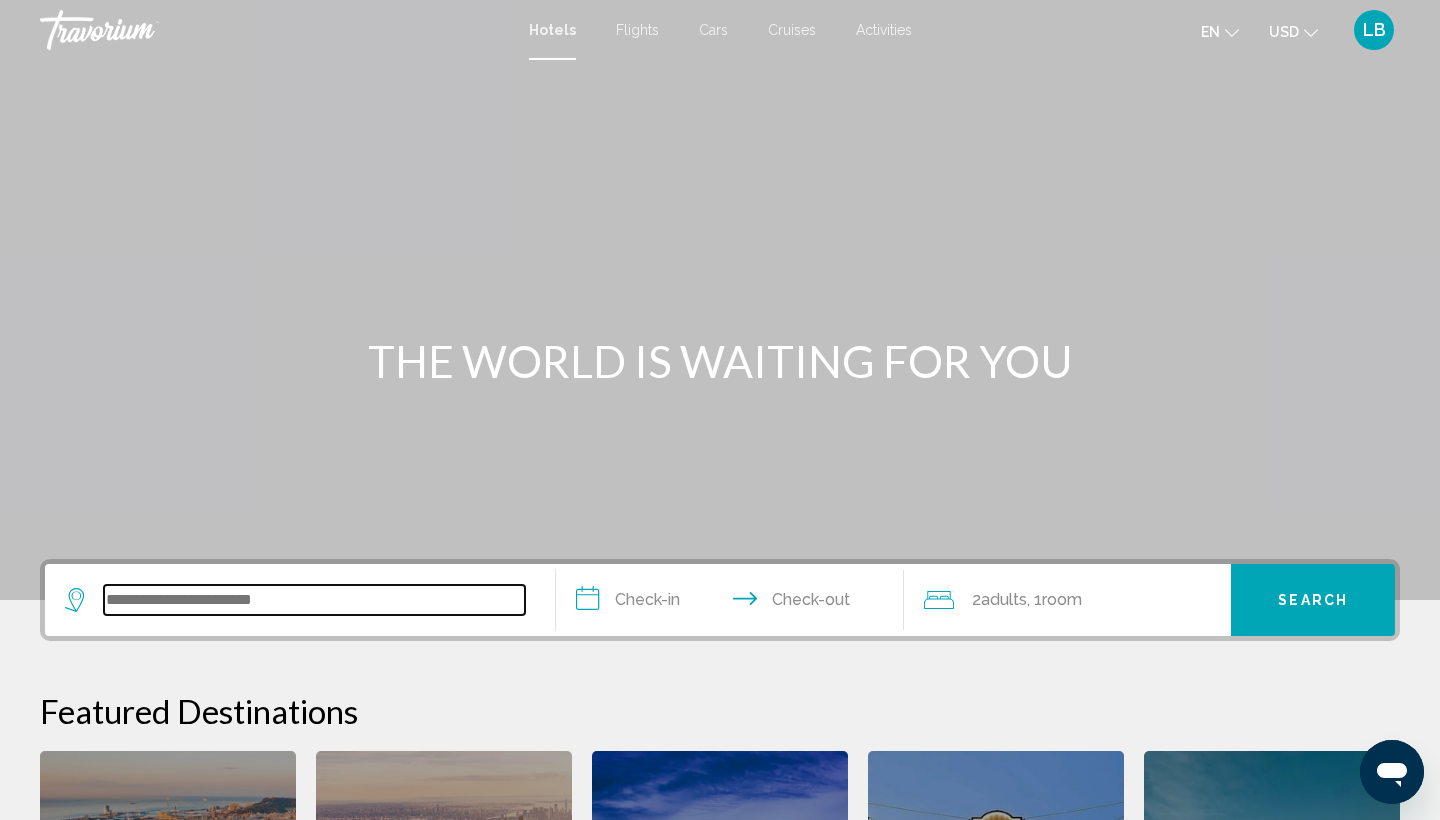 click at bounding box center (314, 600) 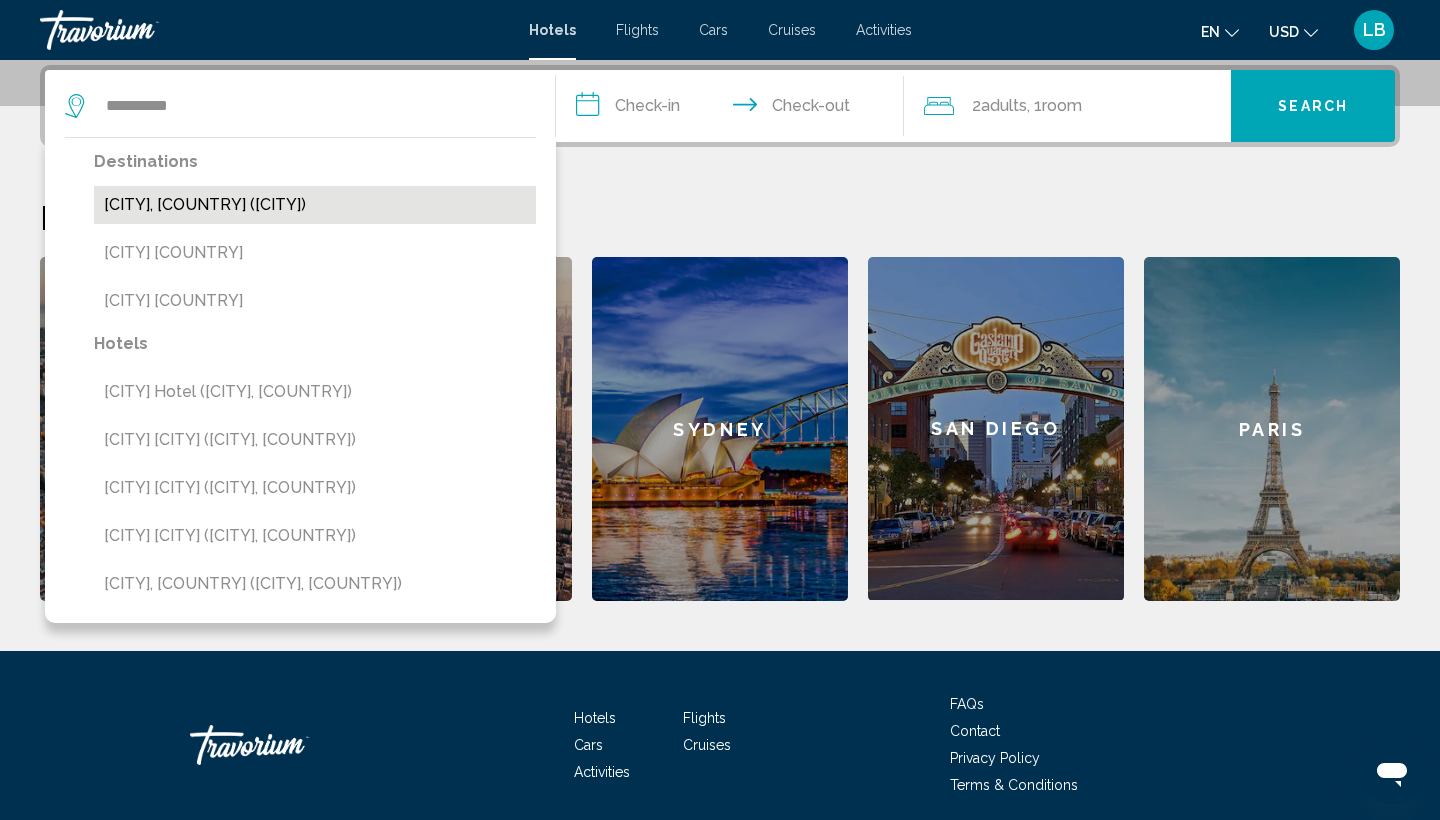 click on "[CITY], [COUNTRY] ([CITY])" at bounding box center [315, 205] 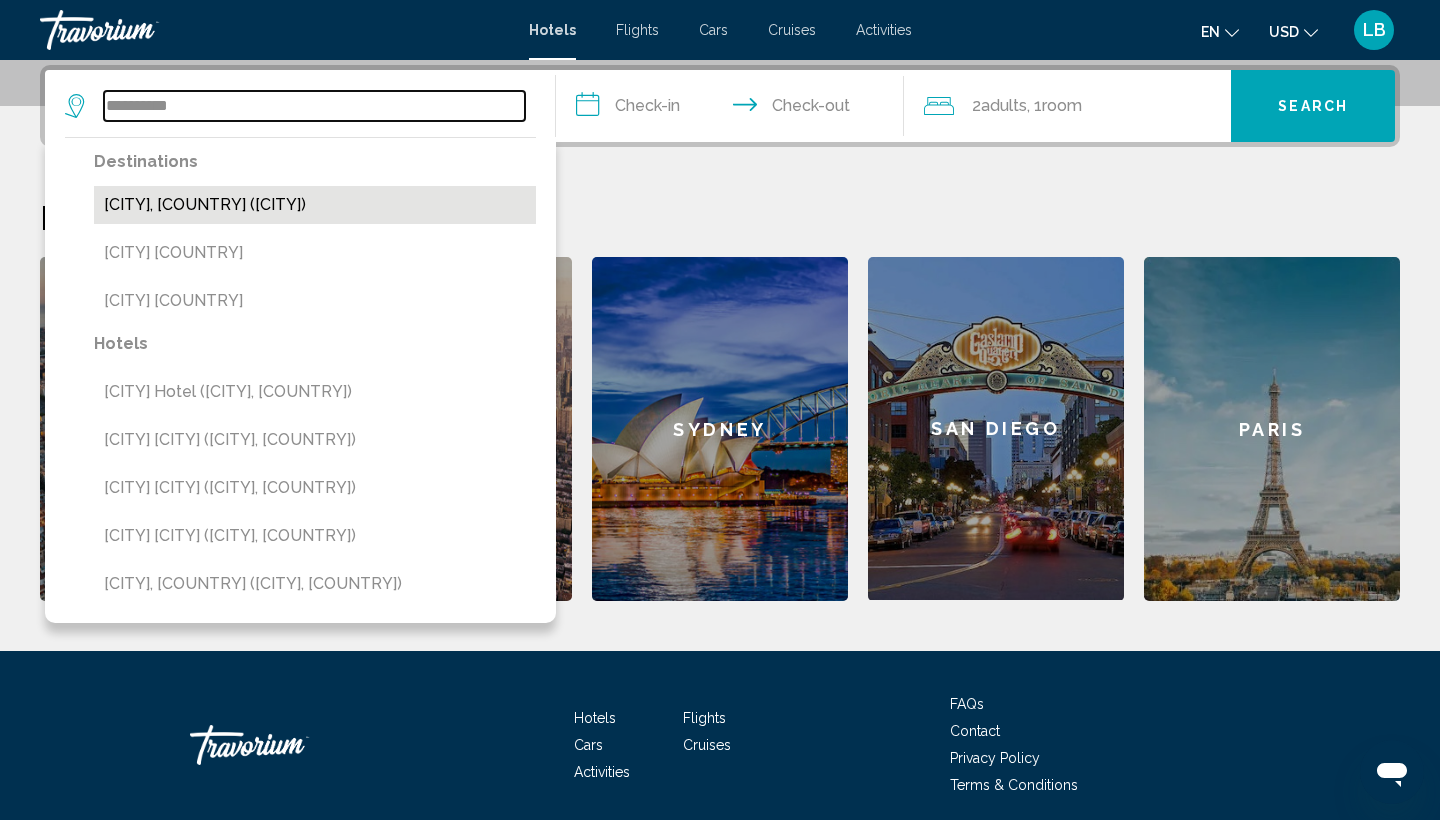 type on "**********" 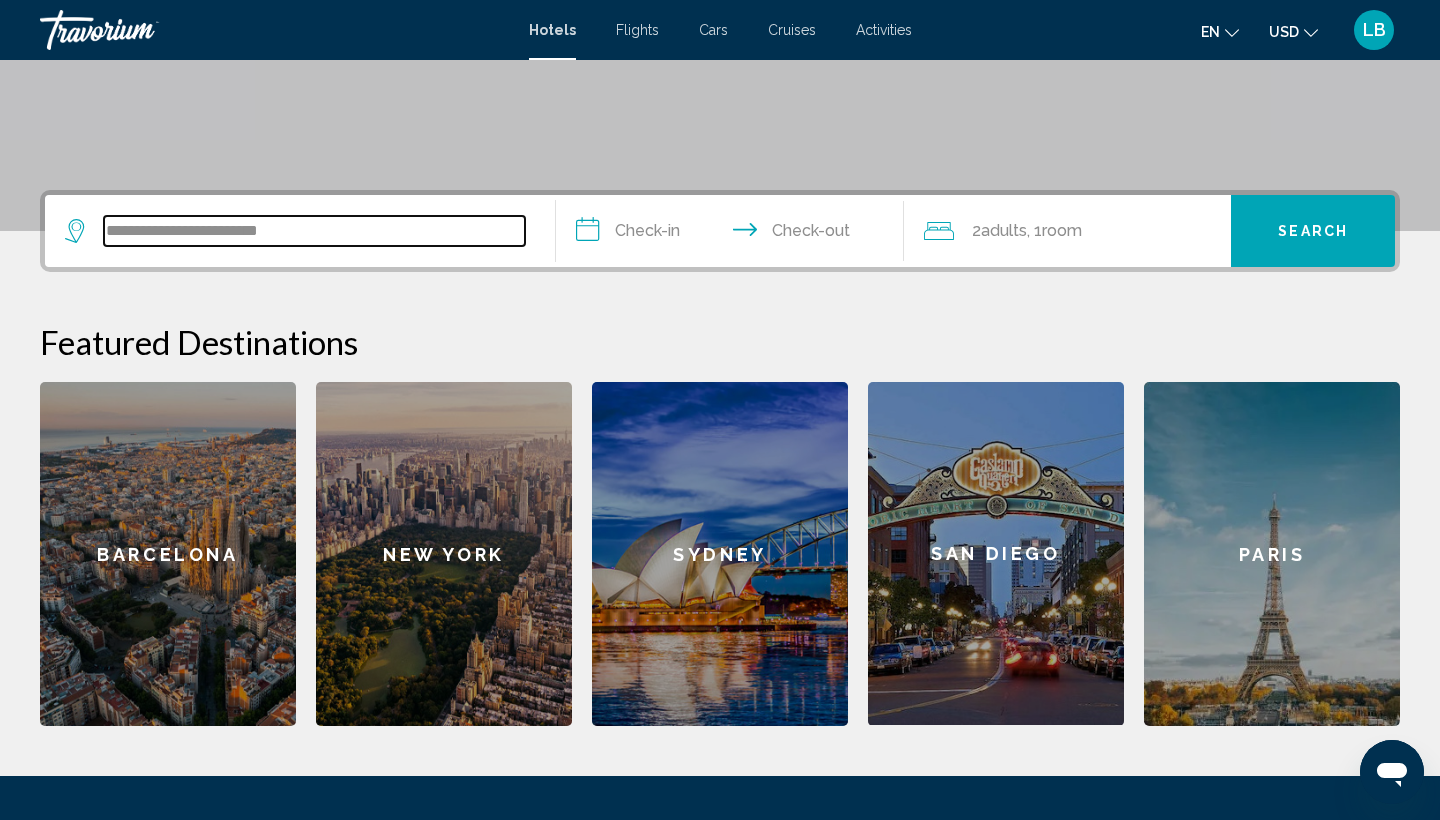 scroll, scrollTop: 360, scrollLeft: 0, axis: vertical 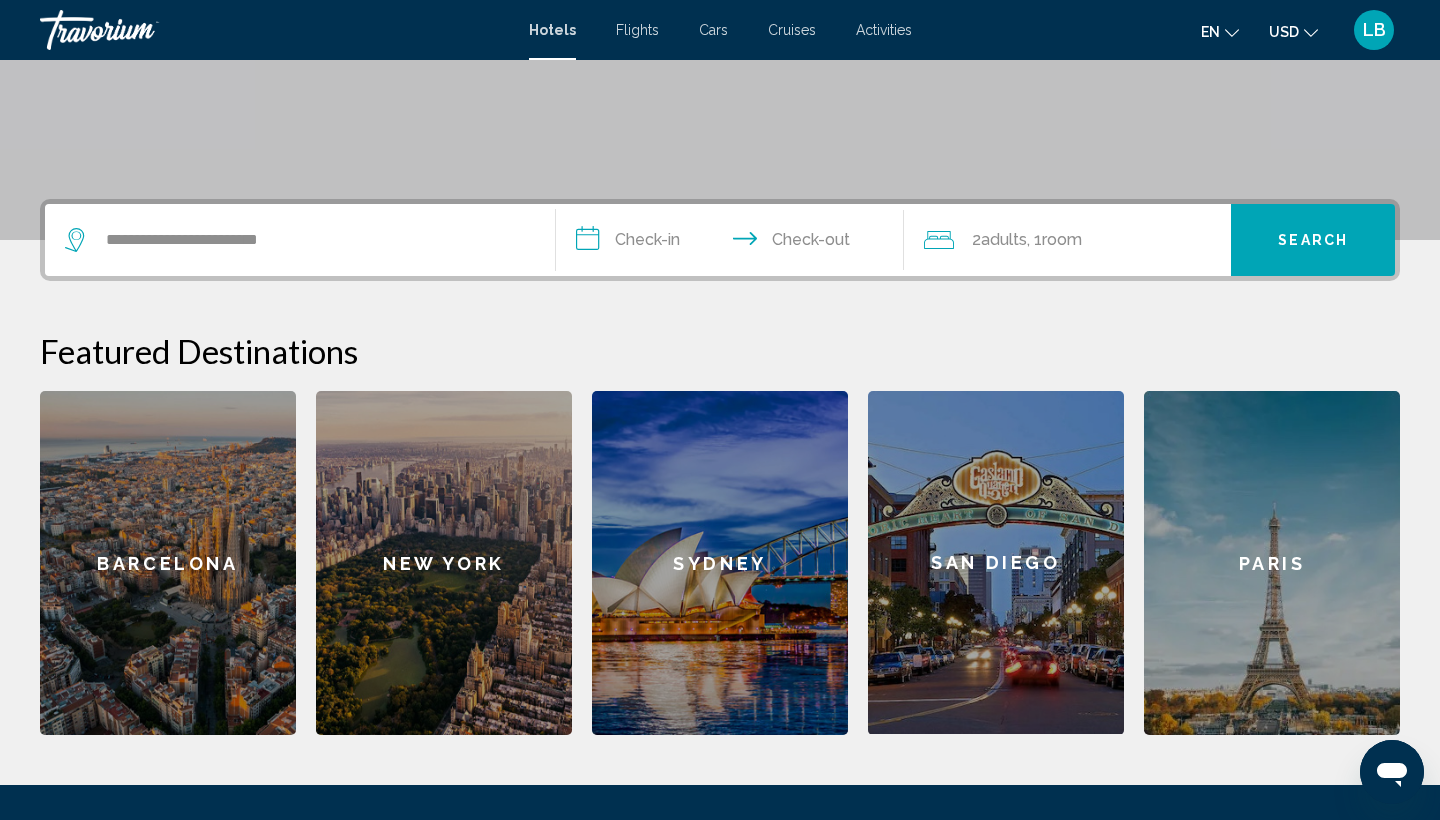 click on "Search" at bounding box center [1313, 240] 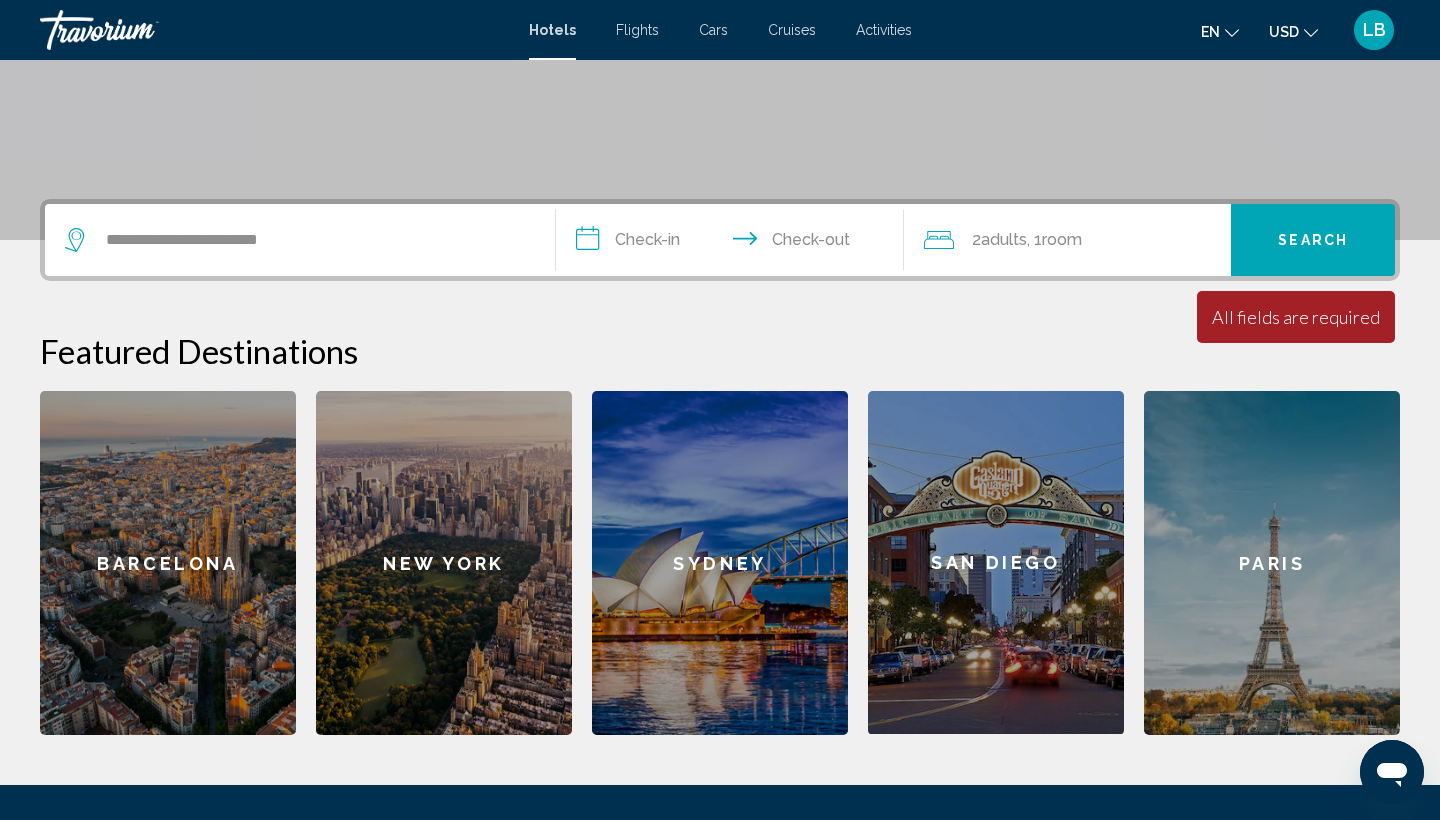 click on "All fields are required" at bounding box center (1296, 317) 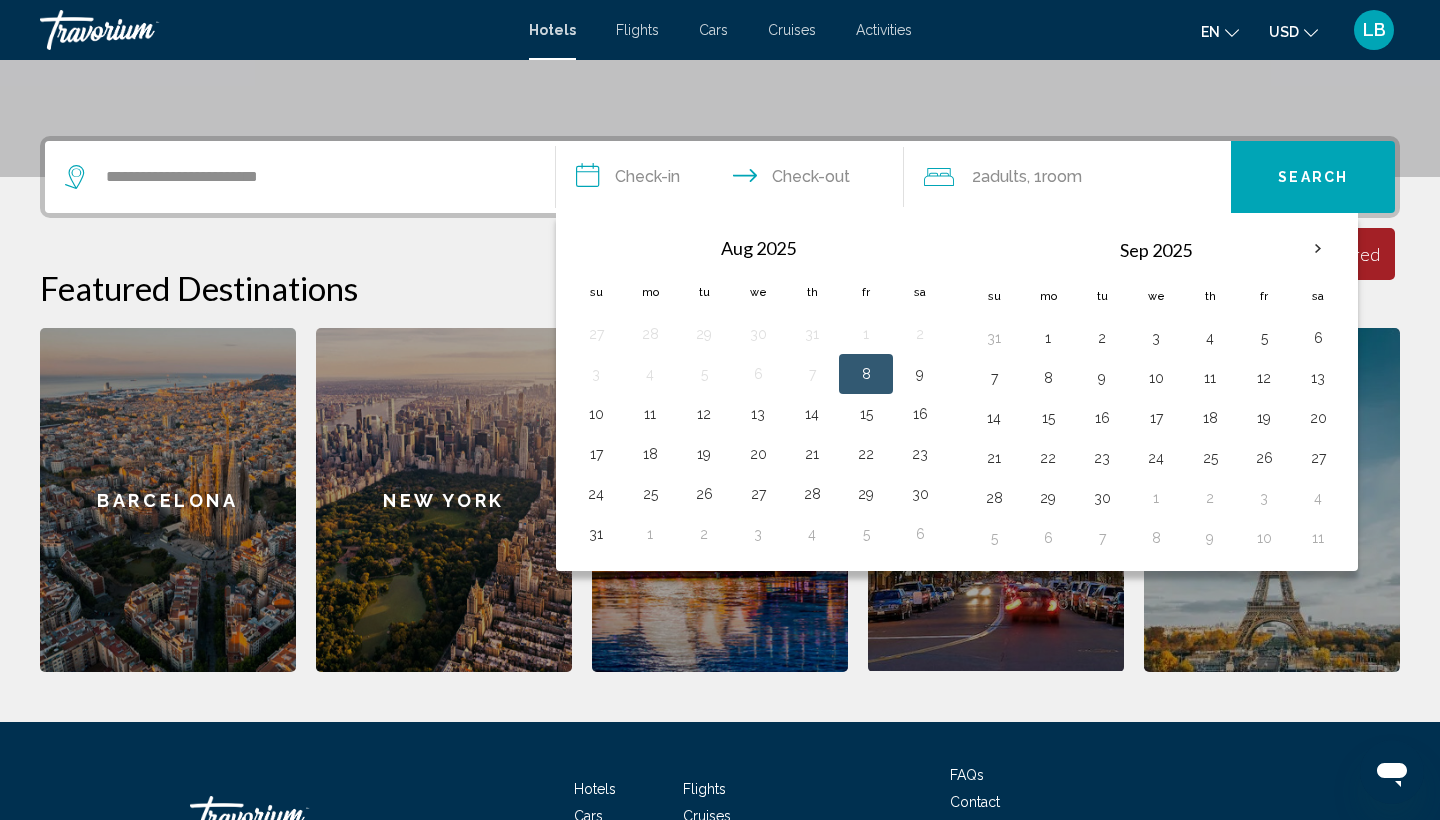 click on "Featured Destinations" at bounding box center [720, 288] 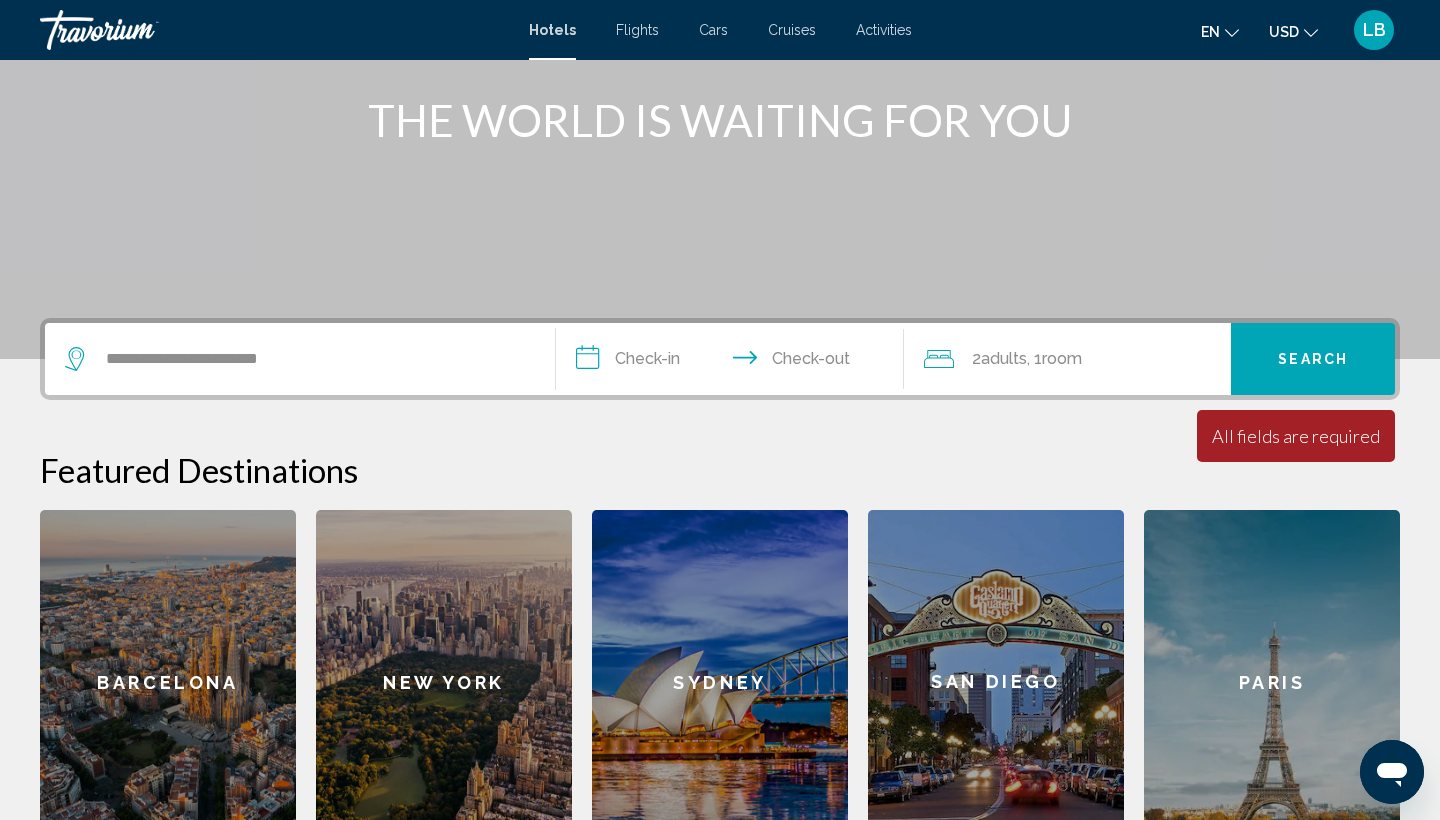 scroll, scrollTop: 95, scrollLeft: 0, axis: vertical 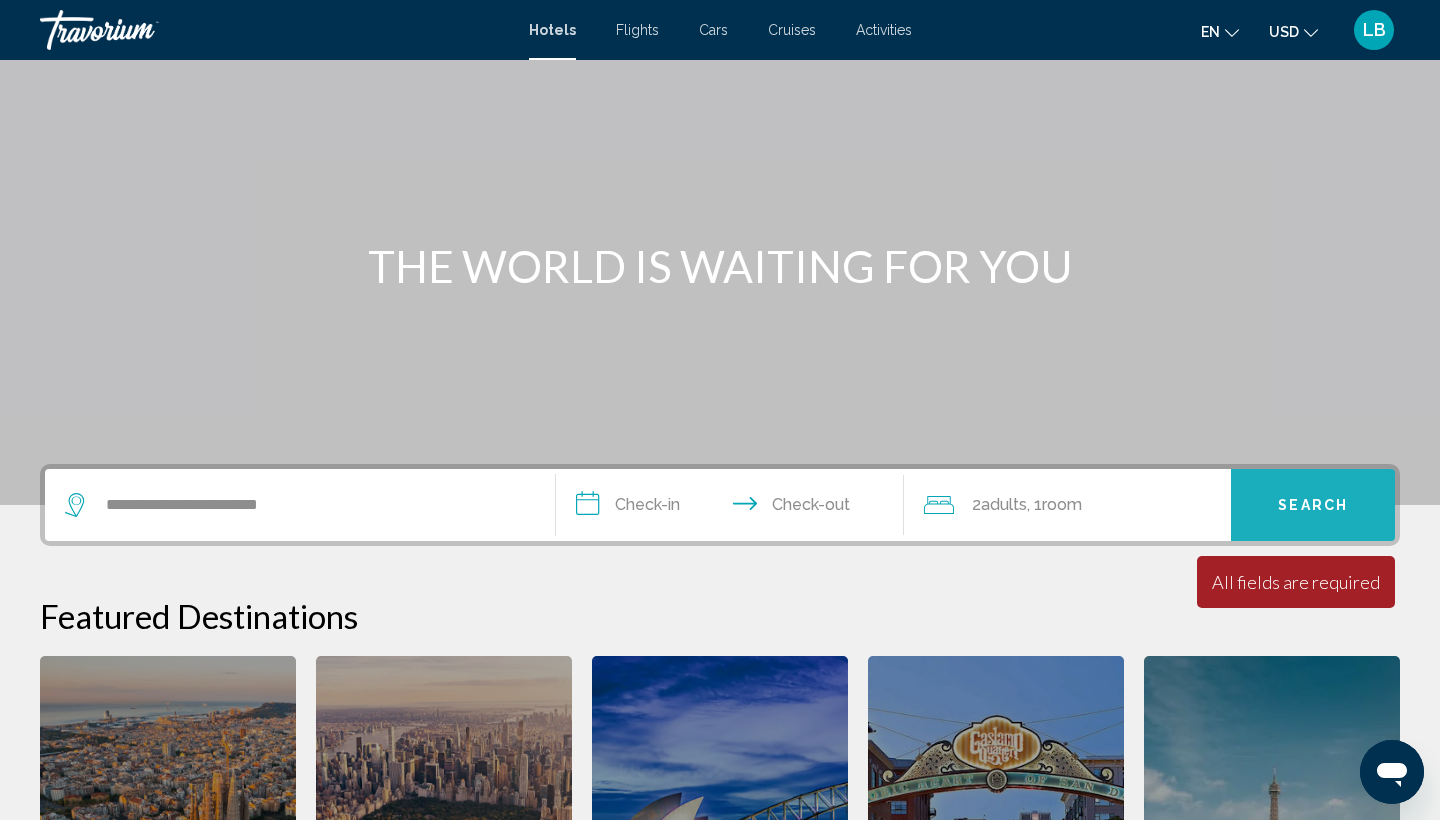 click on "Search" at bounding box center [1313, 506] 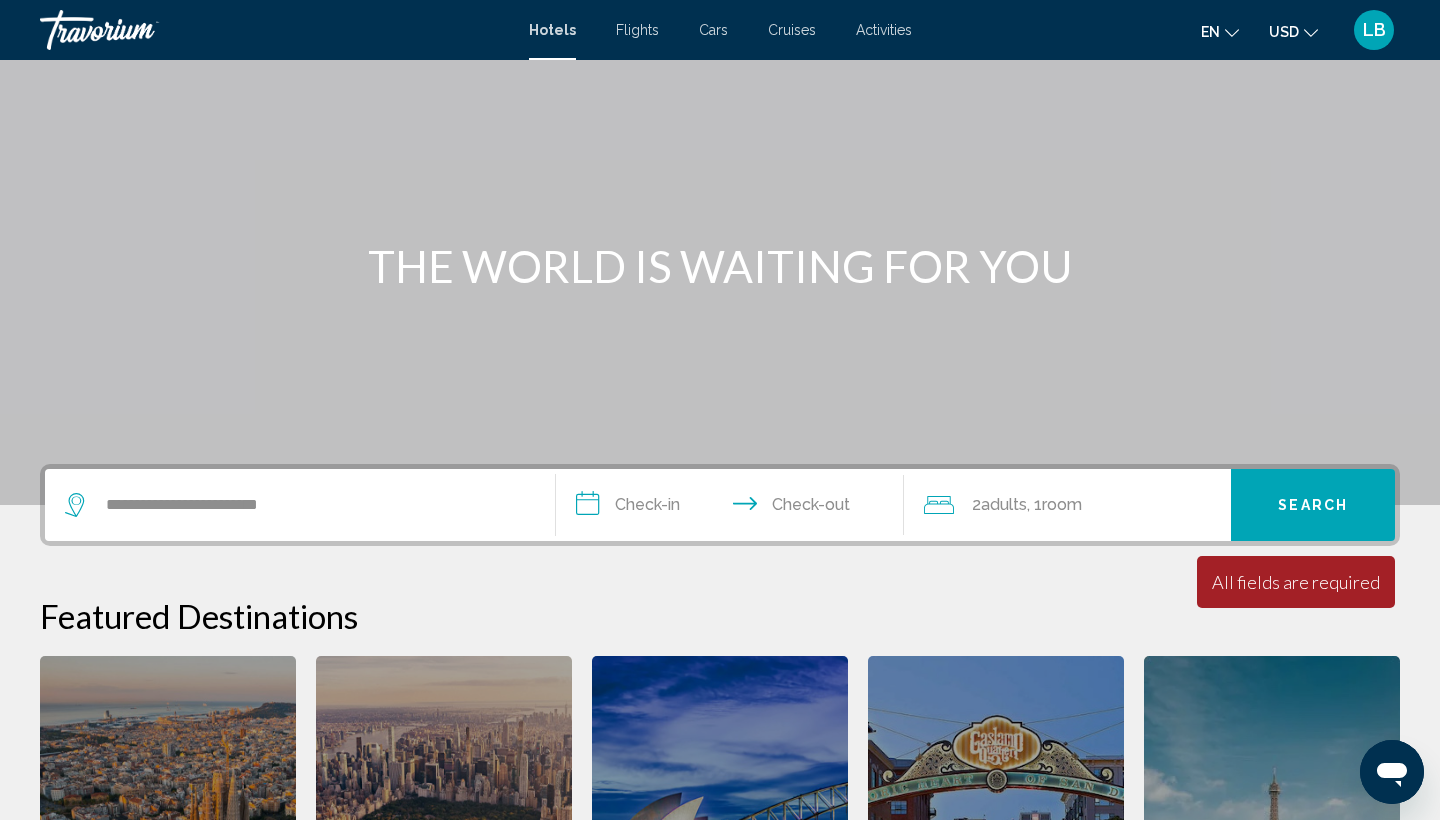 click on "**********" at bounding box center [734, 508] 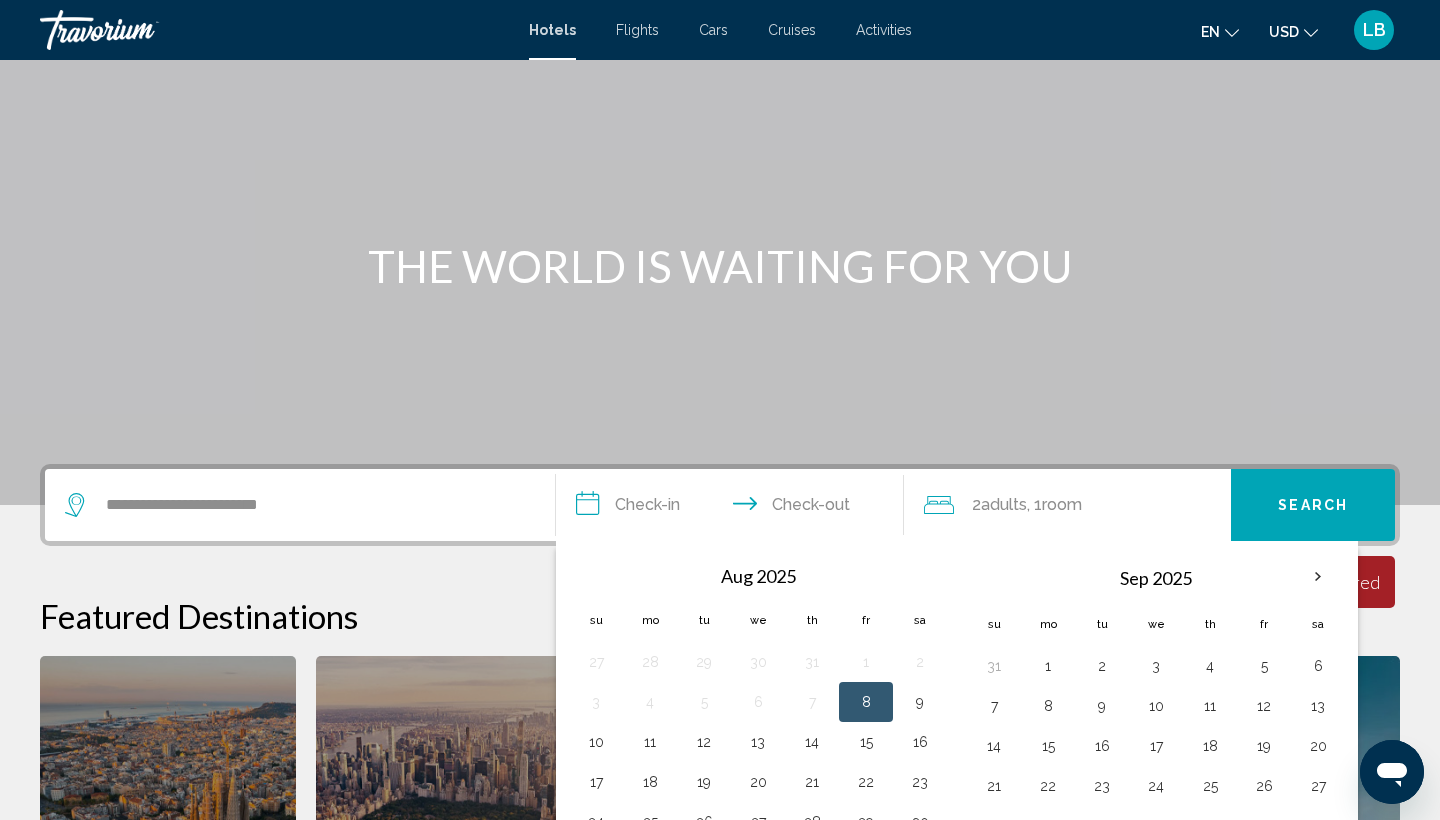 scroll, scrollTop: 494, scrollLeft: 0, axis: vertical 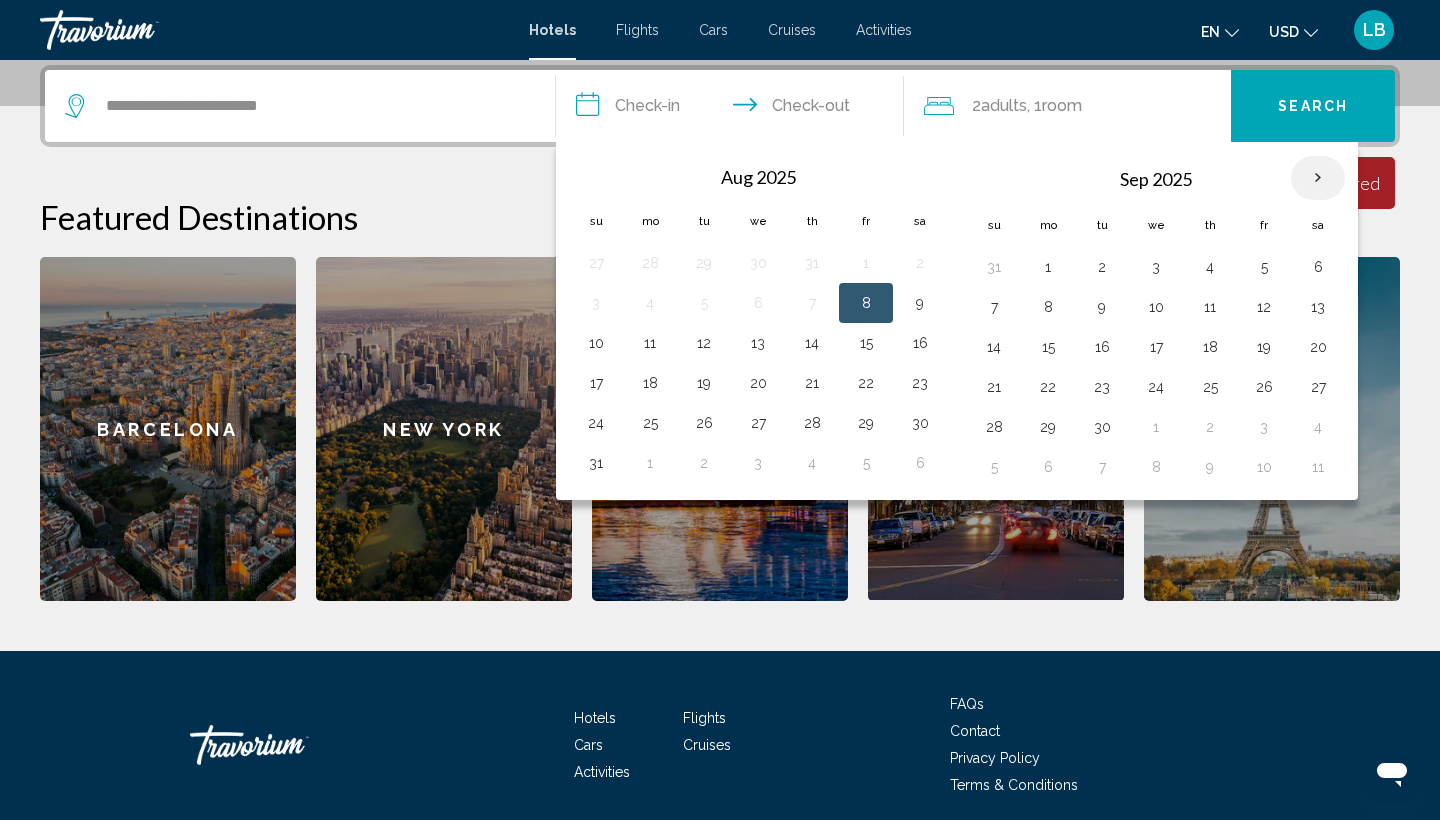 click at bounding box center (1318, 178) 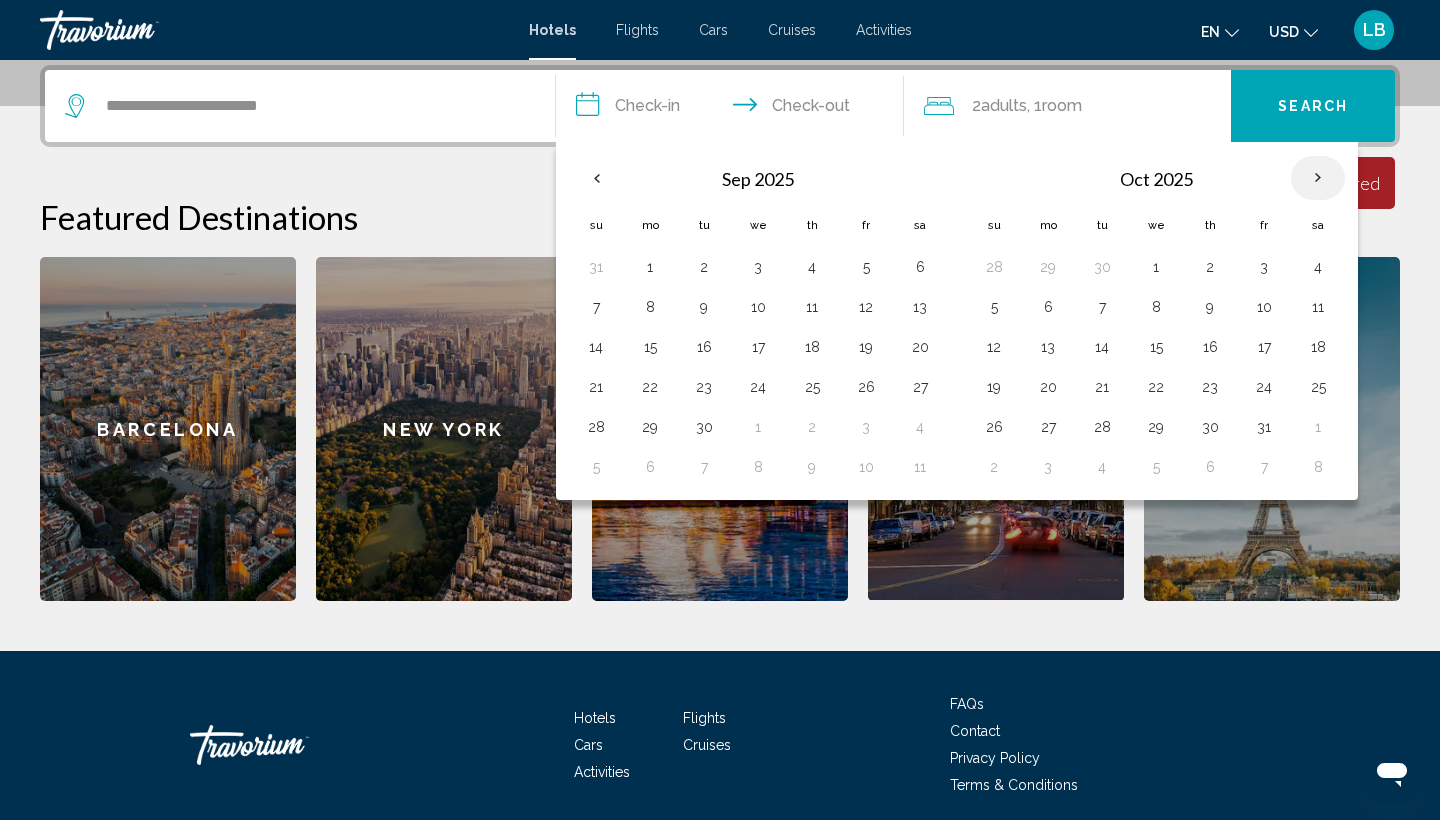 click at bounding box center (1318, 178) 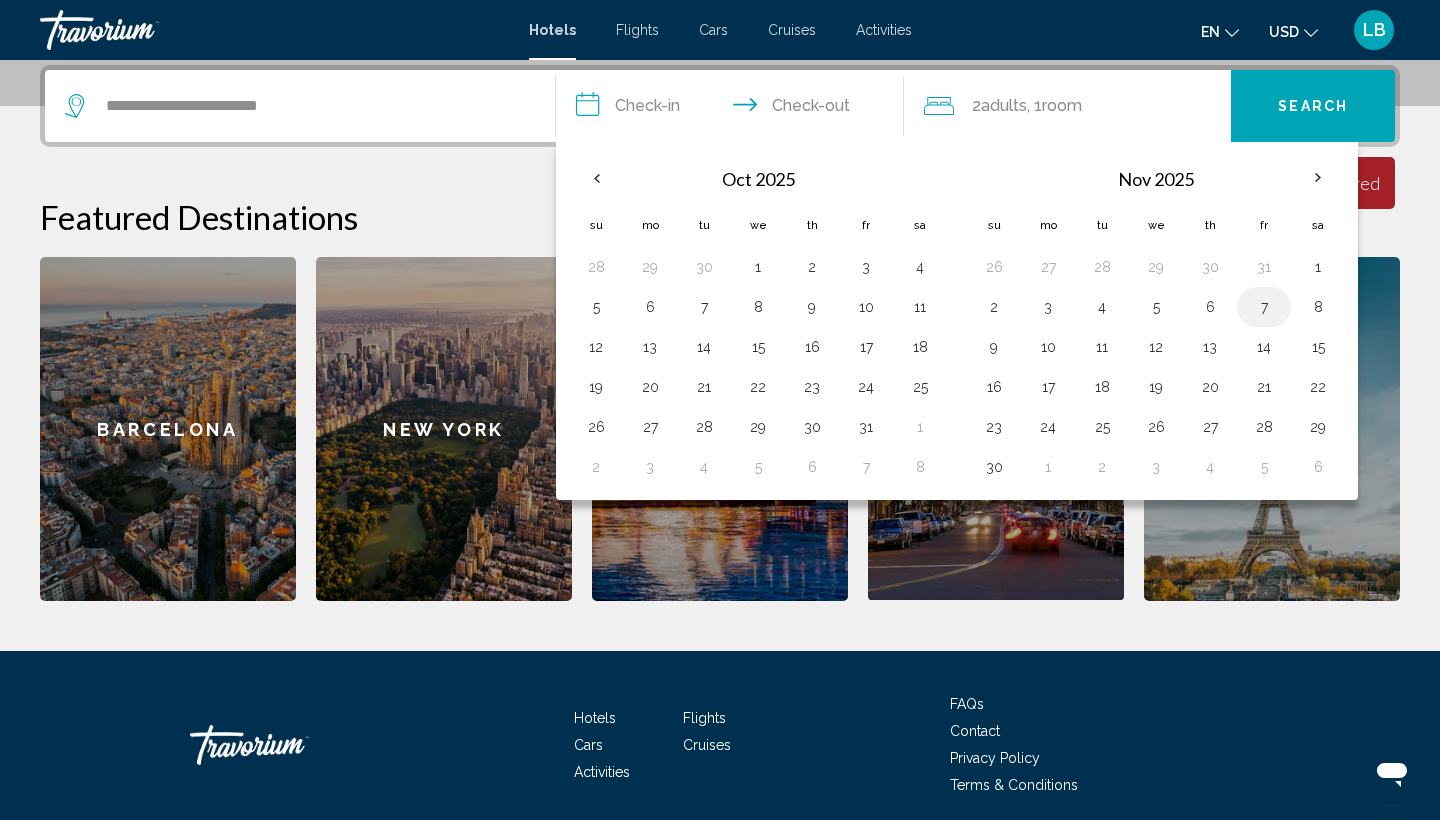 click on "7" at bounding box center (1264, 307) 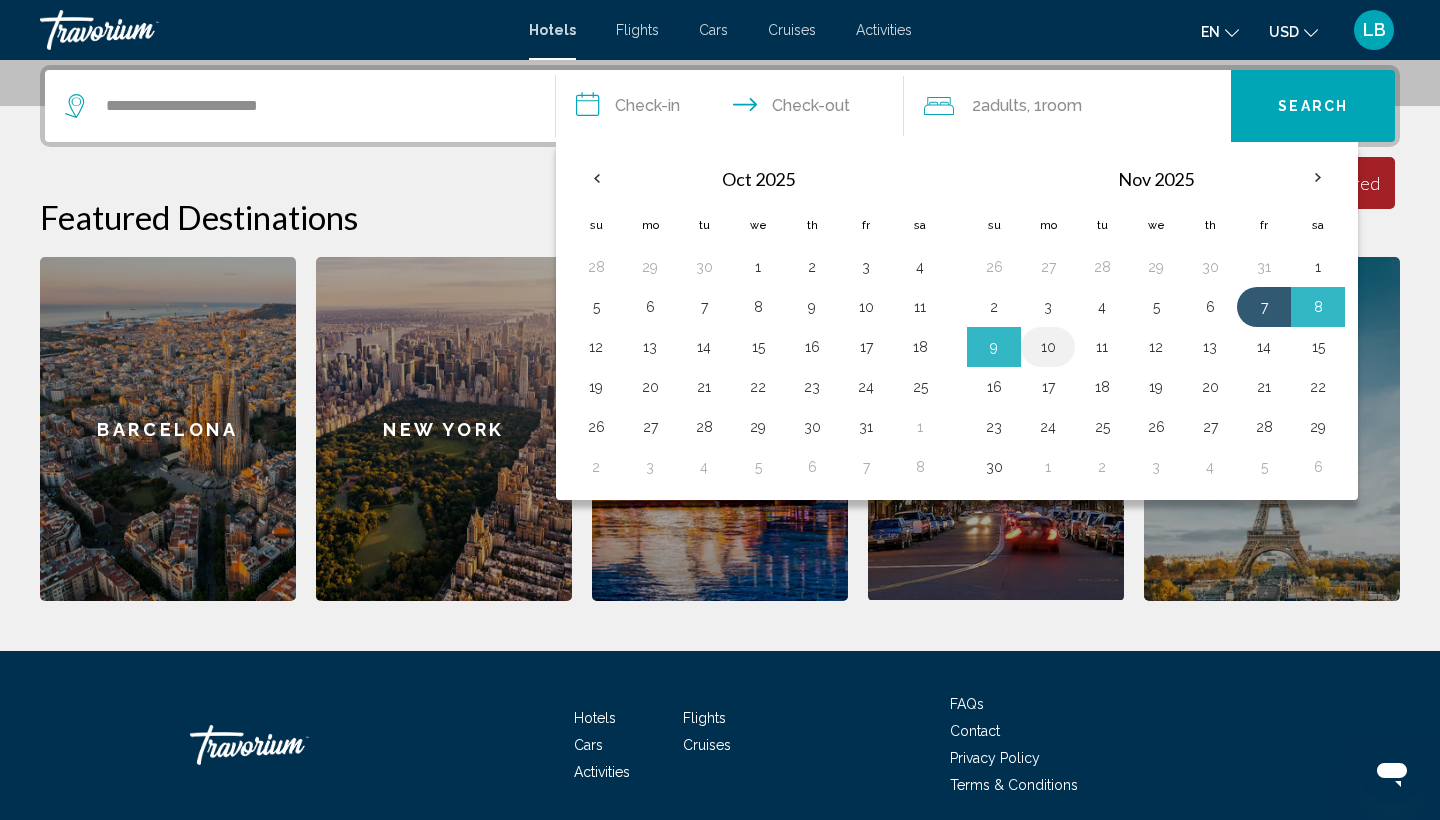 click on "10" at bounding box center [1048, 347] 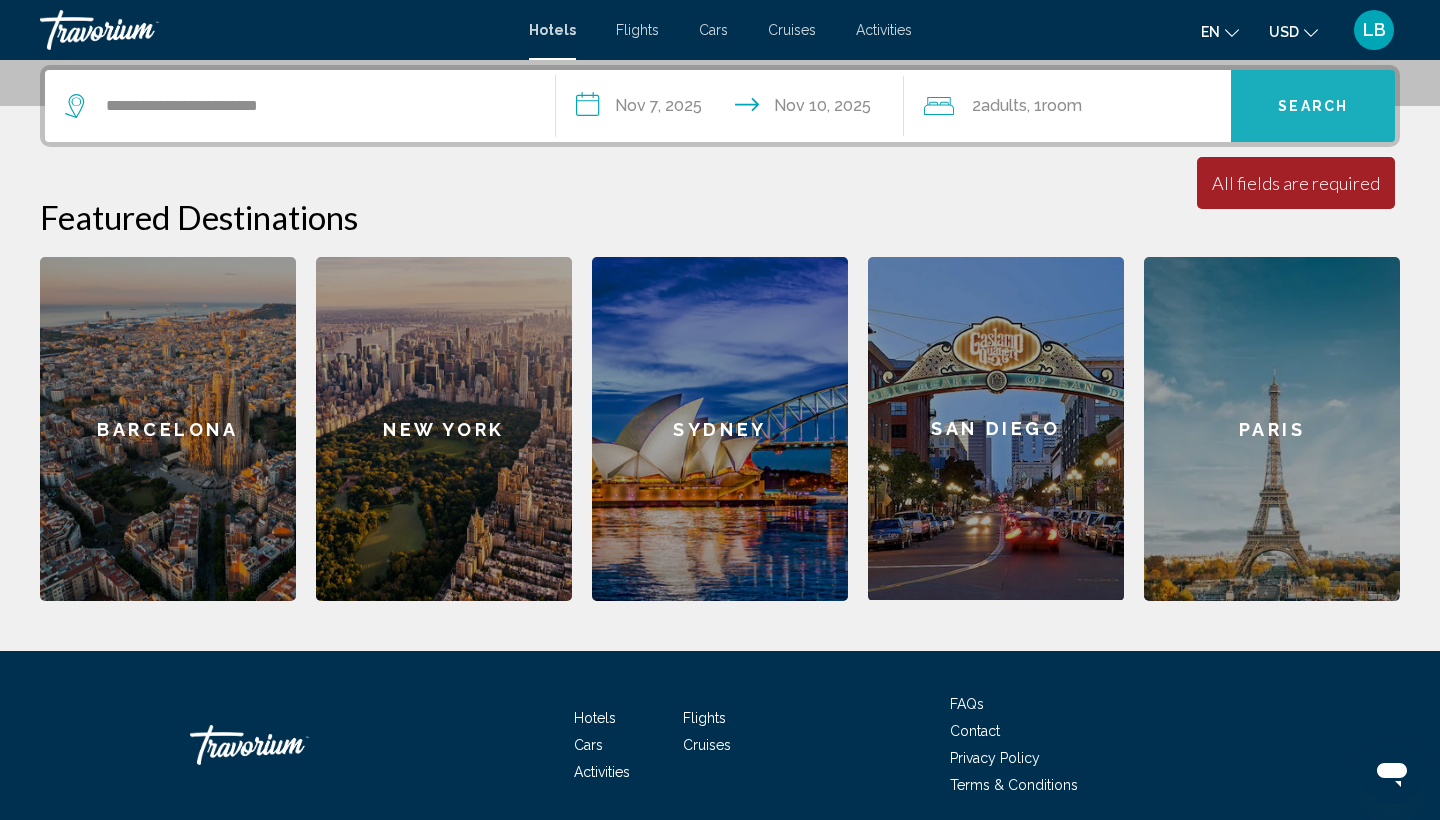 click on "Search" at bounding box center [1313, 107] 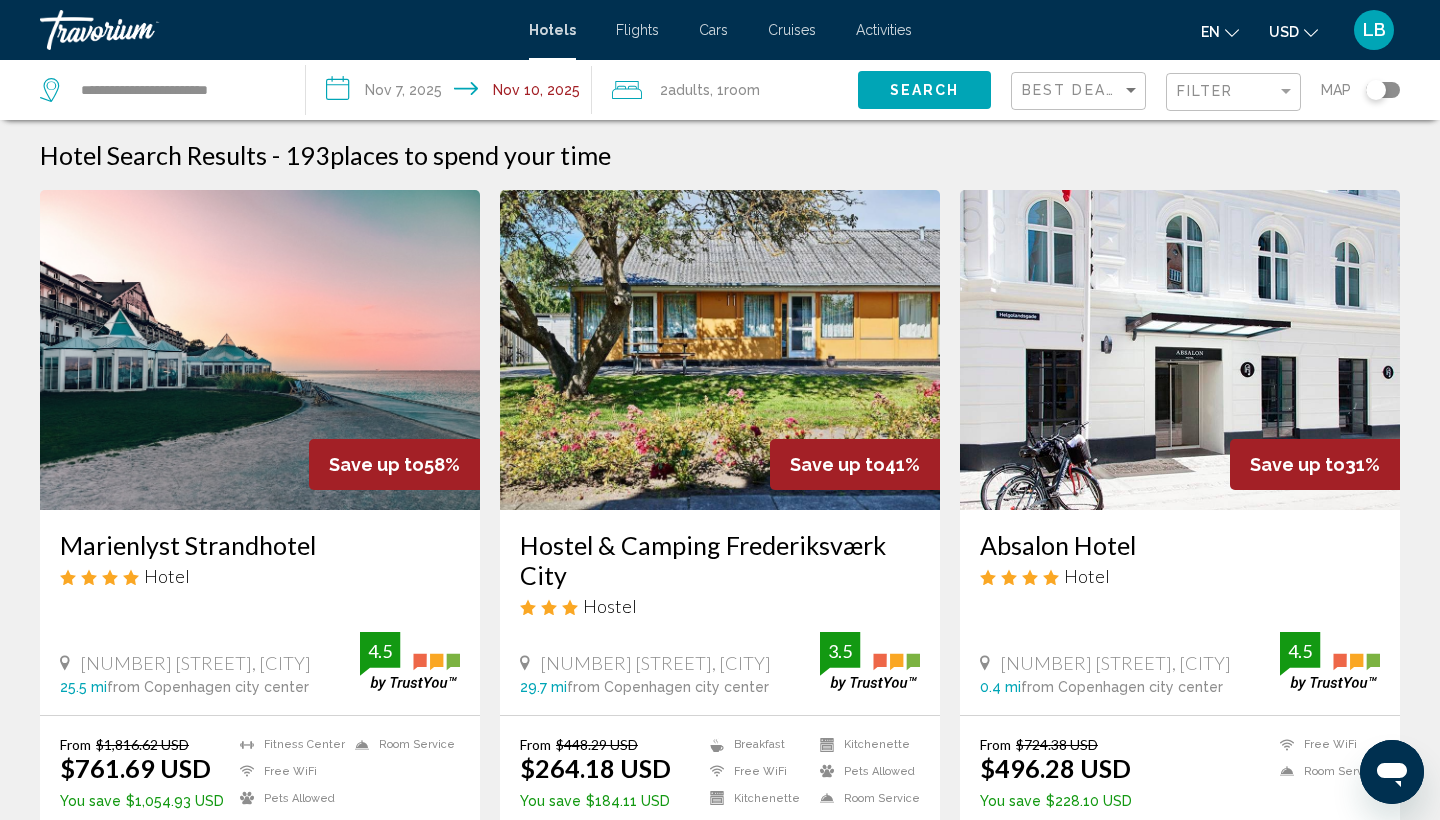 scroll, scrollTop: 0, scrollLeft: 0, axis: both 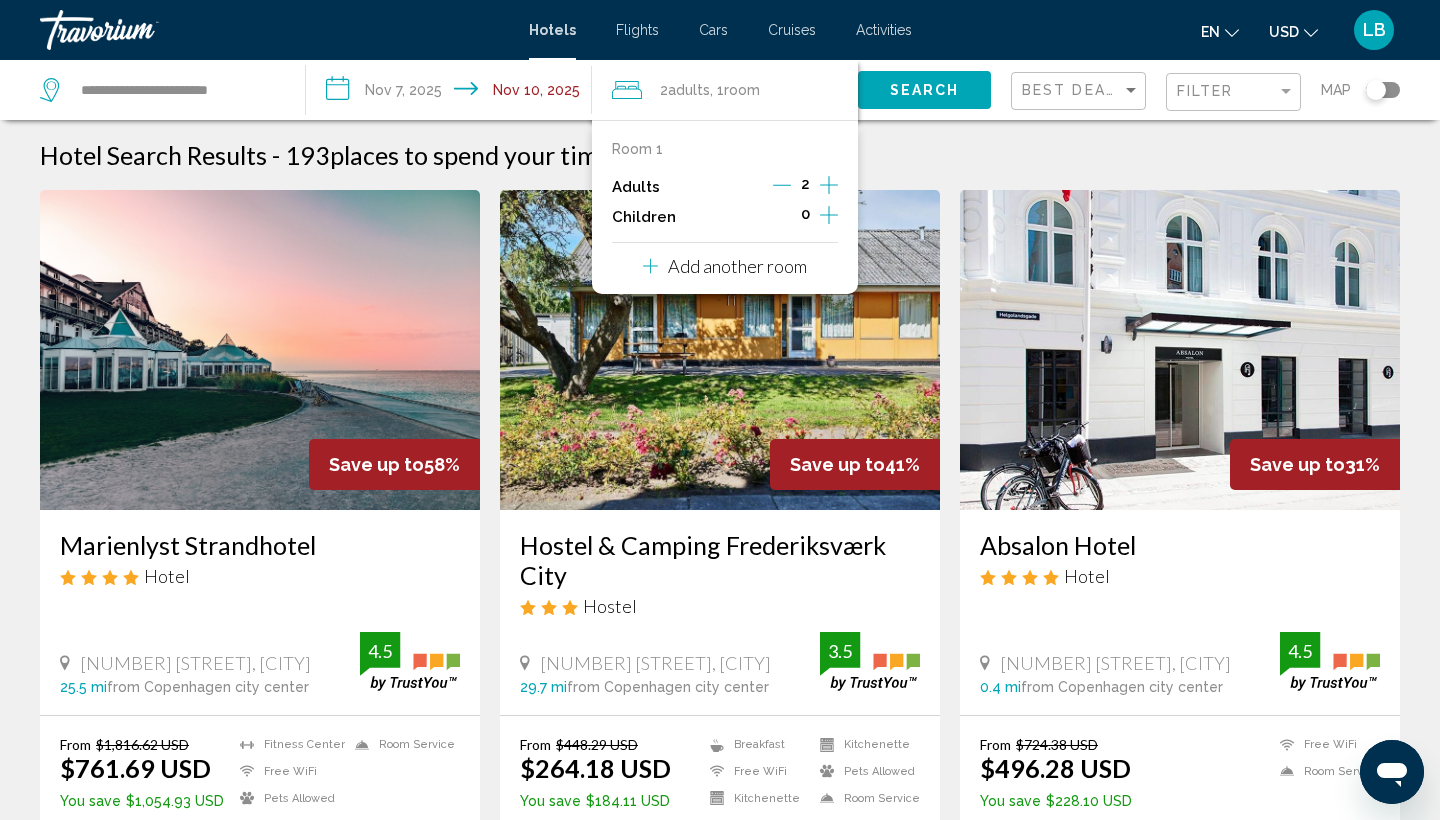click 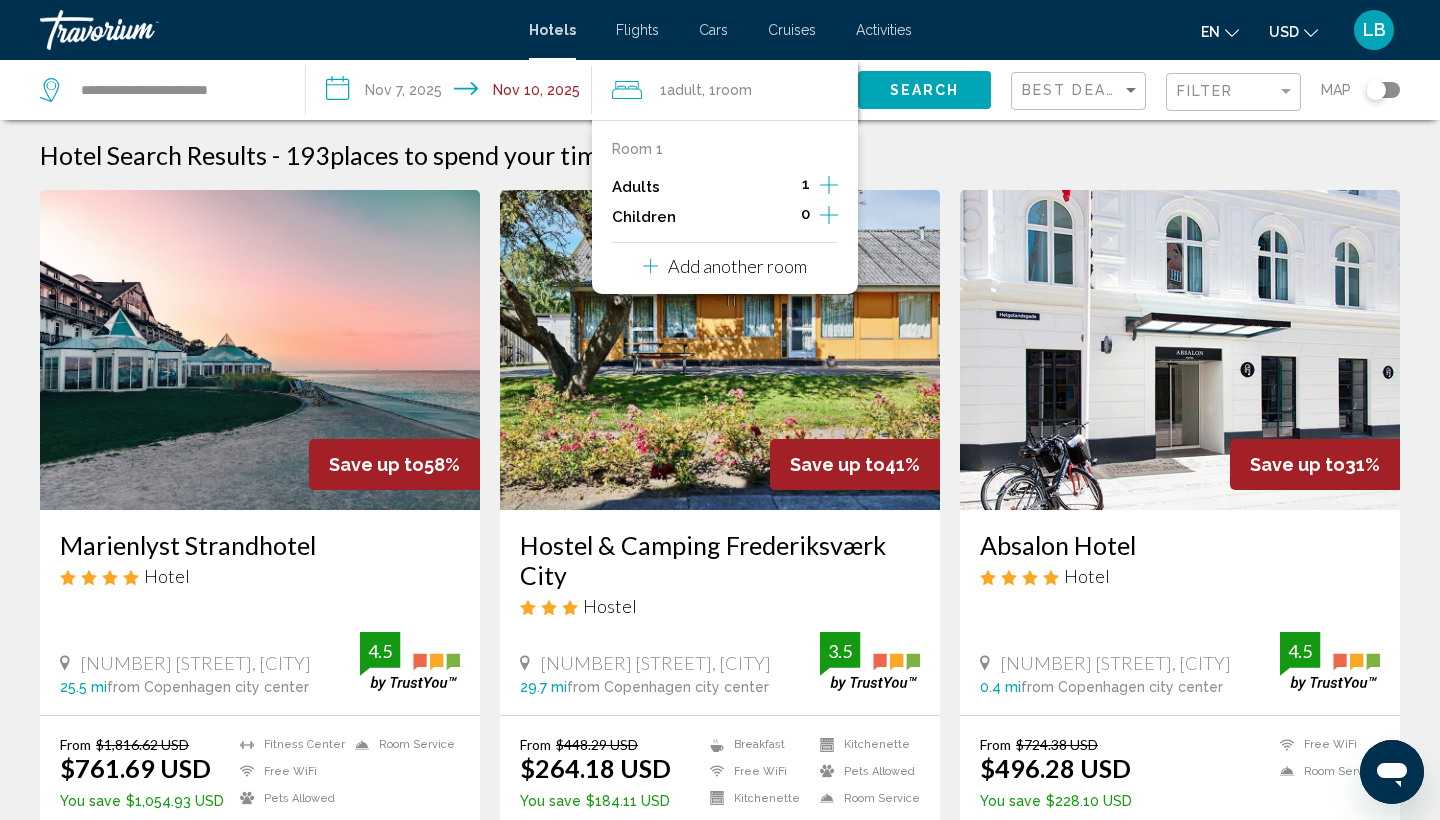 click on "**********" at bounding box center (720, 1577) 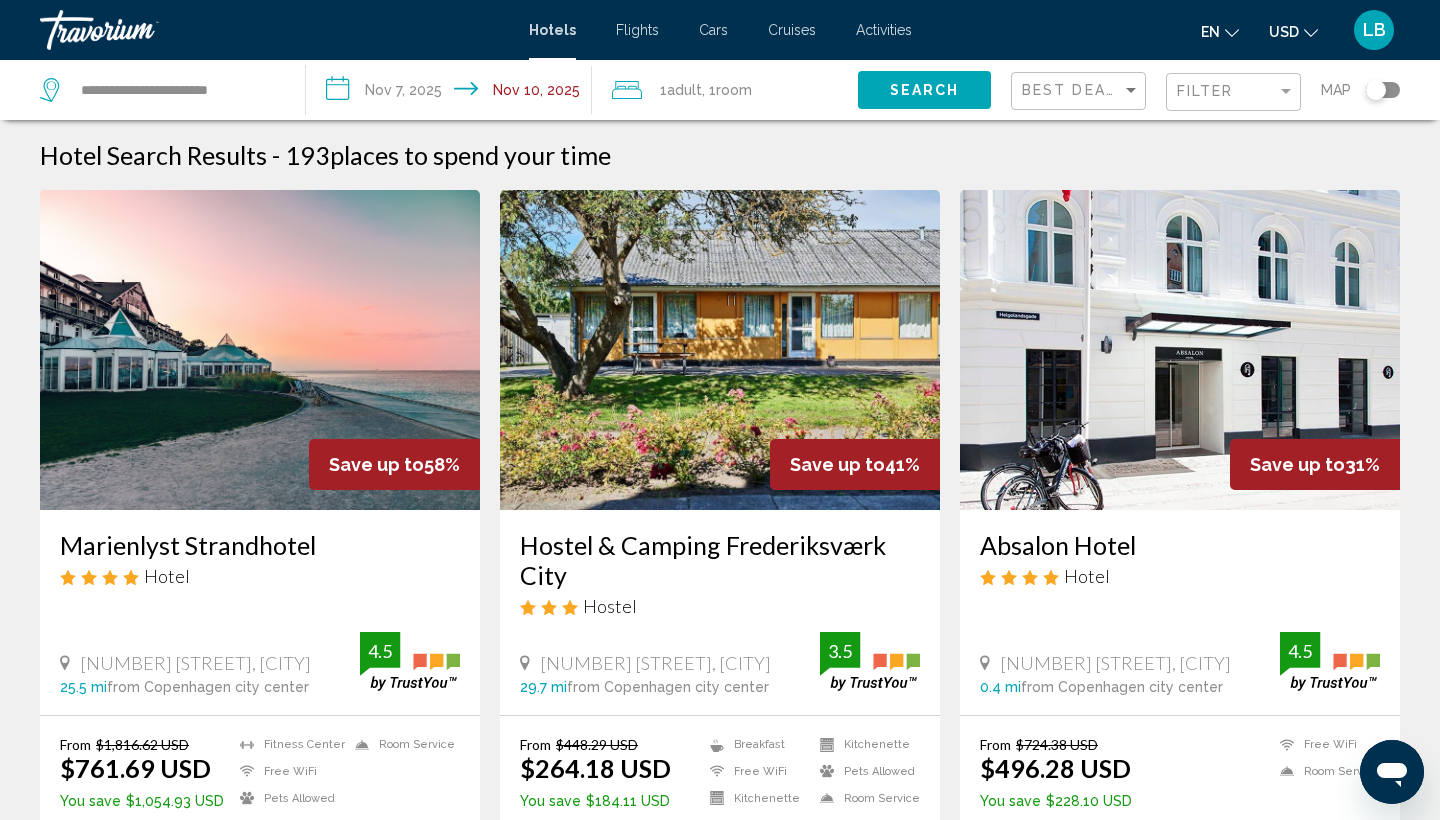 click on "Search" 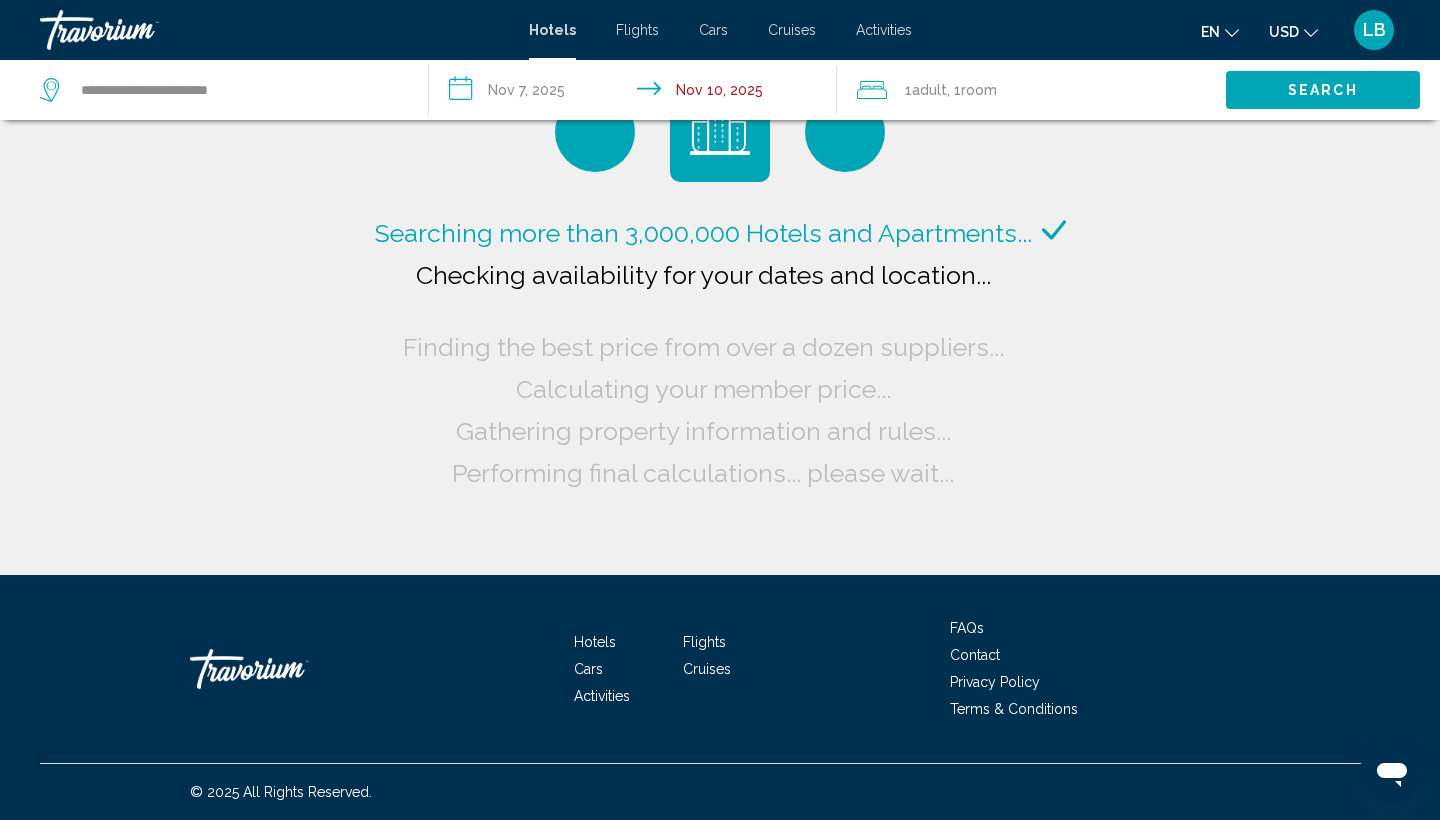 scroll, scrollTop: 0, scrollLeft: 0, axis: both 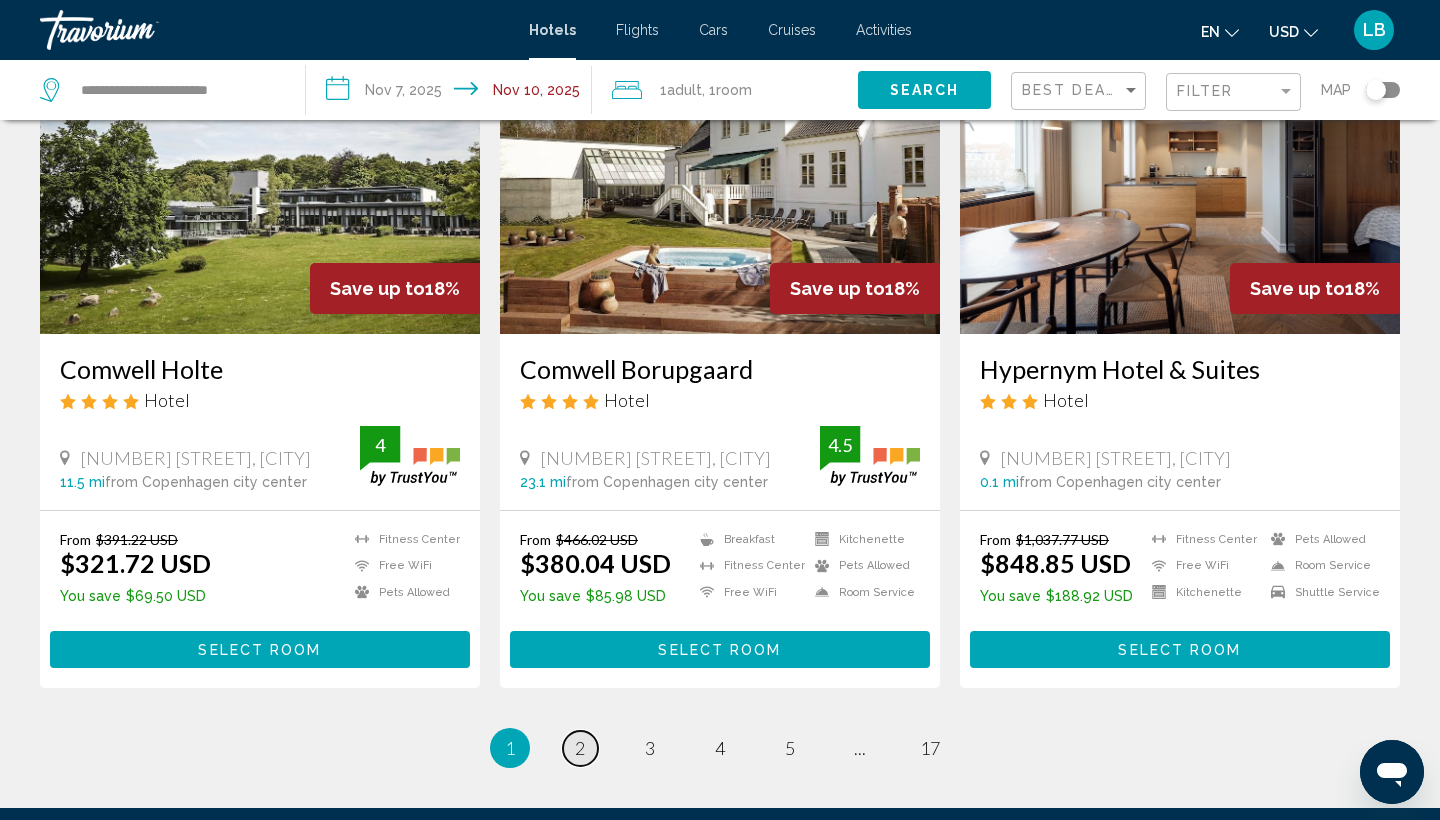 click on "2" at bounding box center (580, 748) 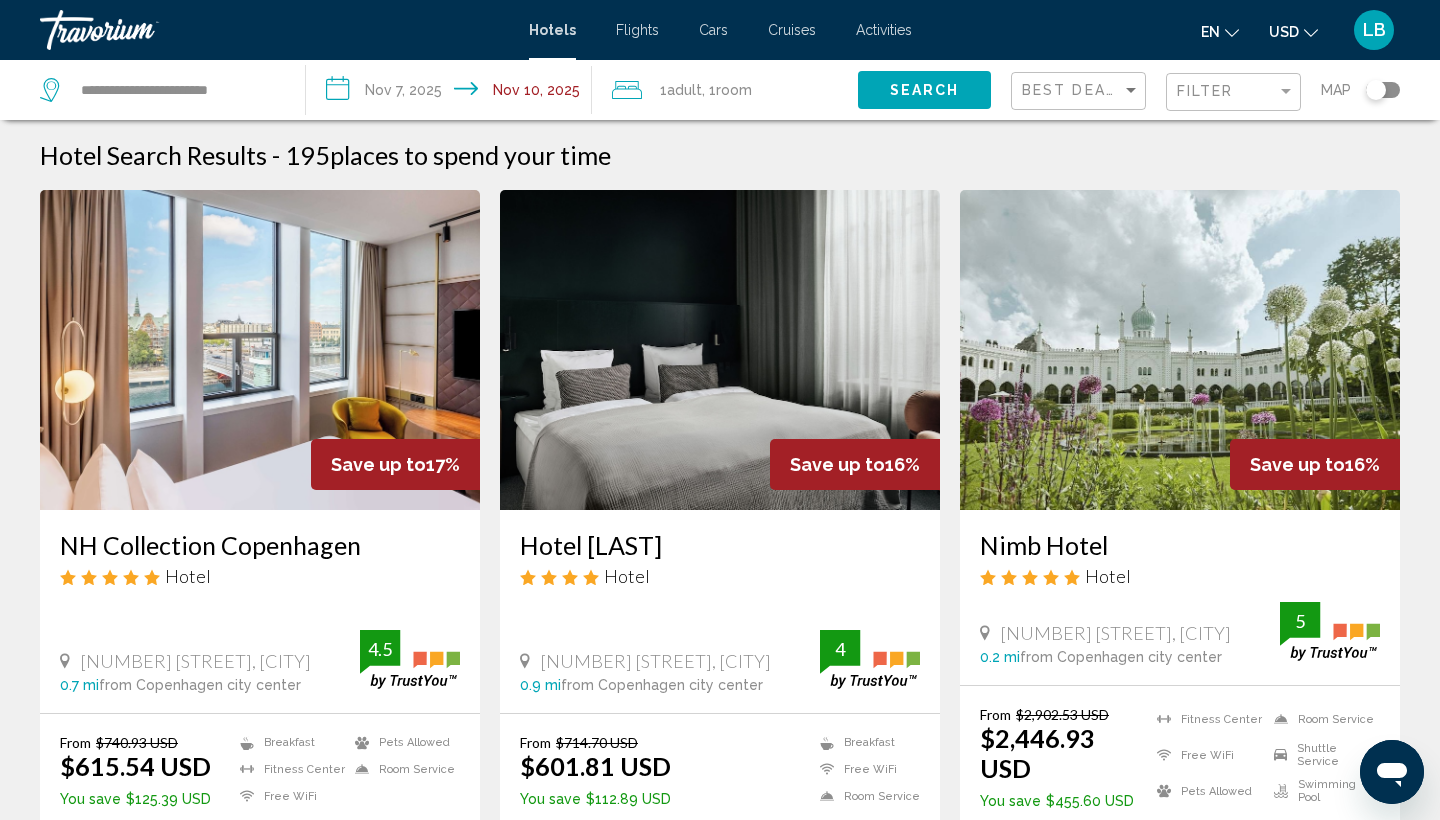 scroll, scrollTop: 0, scrollLeft: 0, axis: both 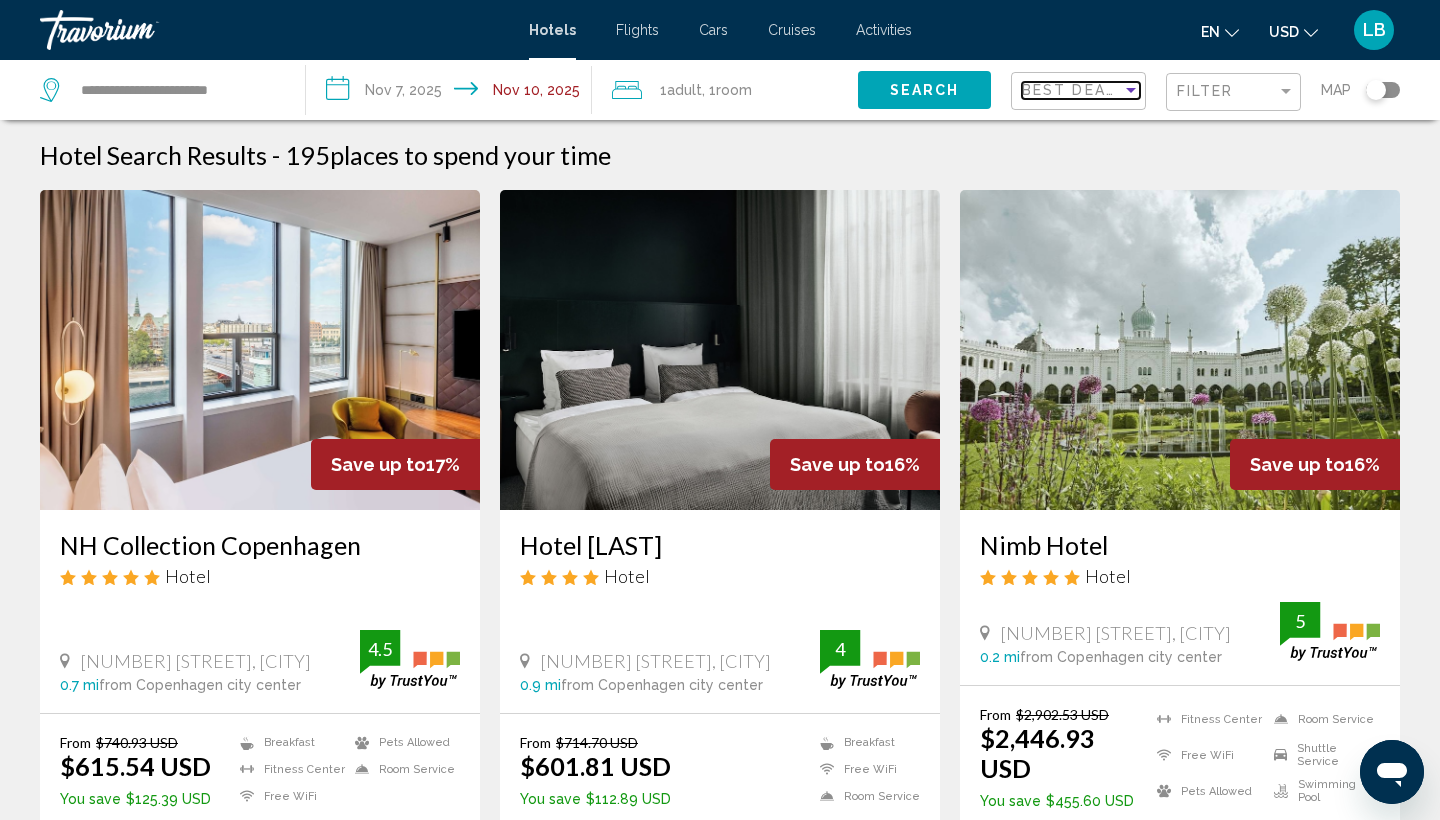 click on "Best Deals" at bounding box center [1074, 90] 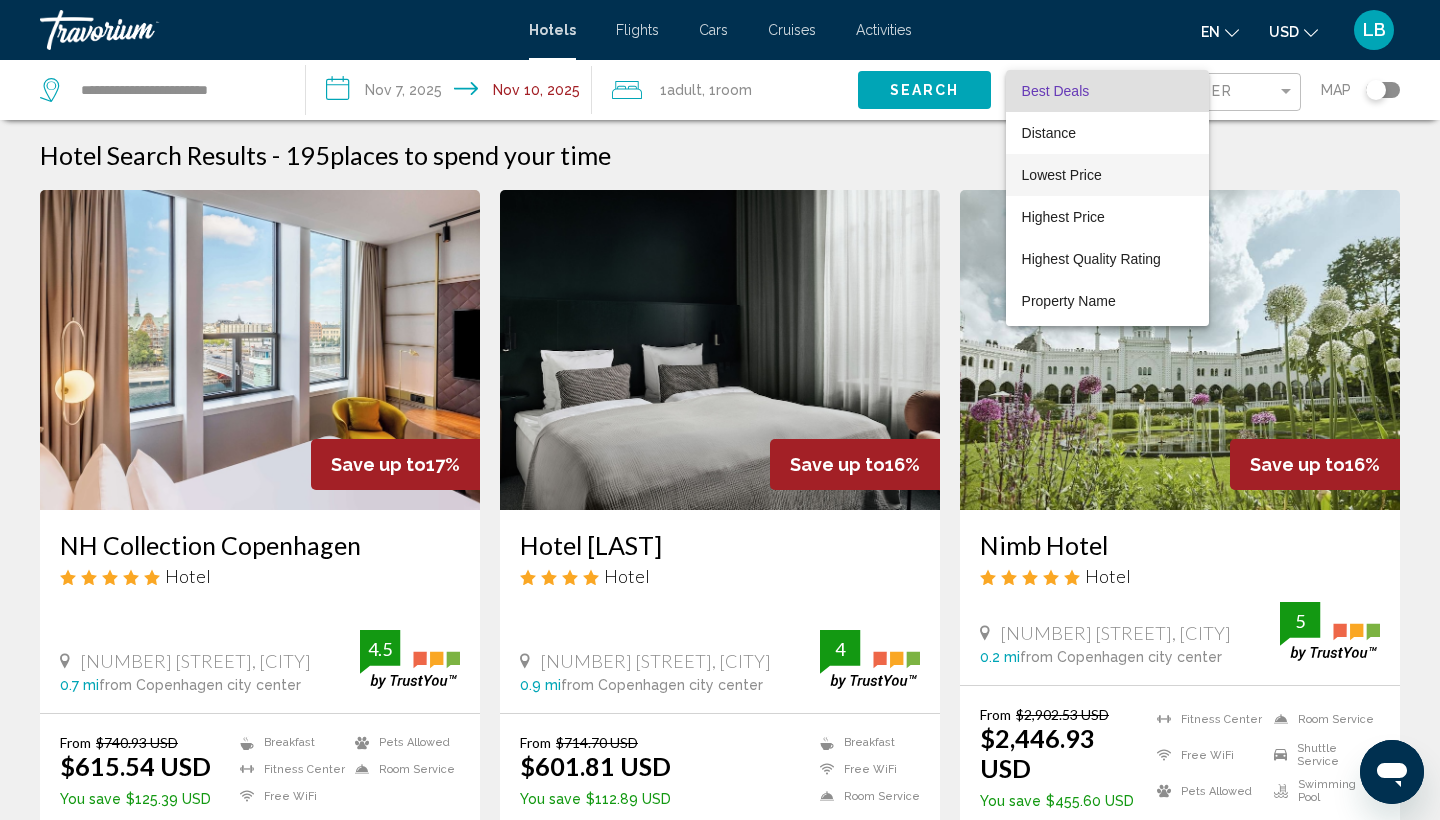 click on "Lowest Price" at bounding box center [1062, 175] 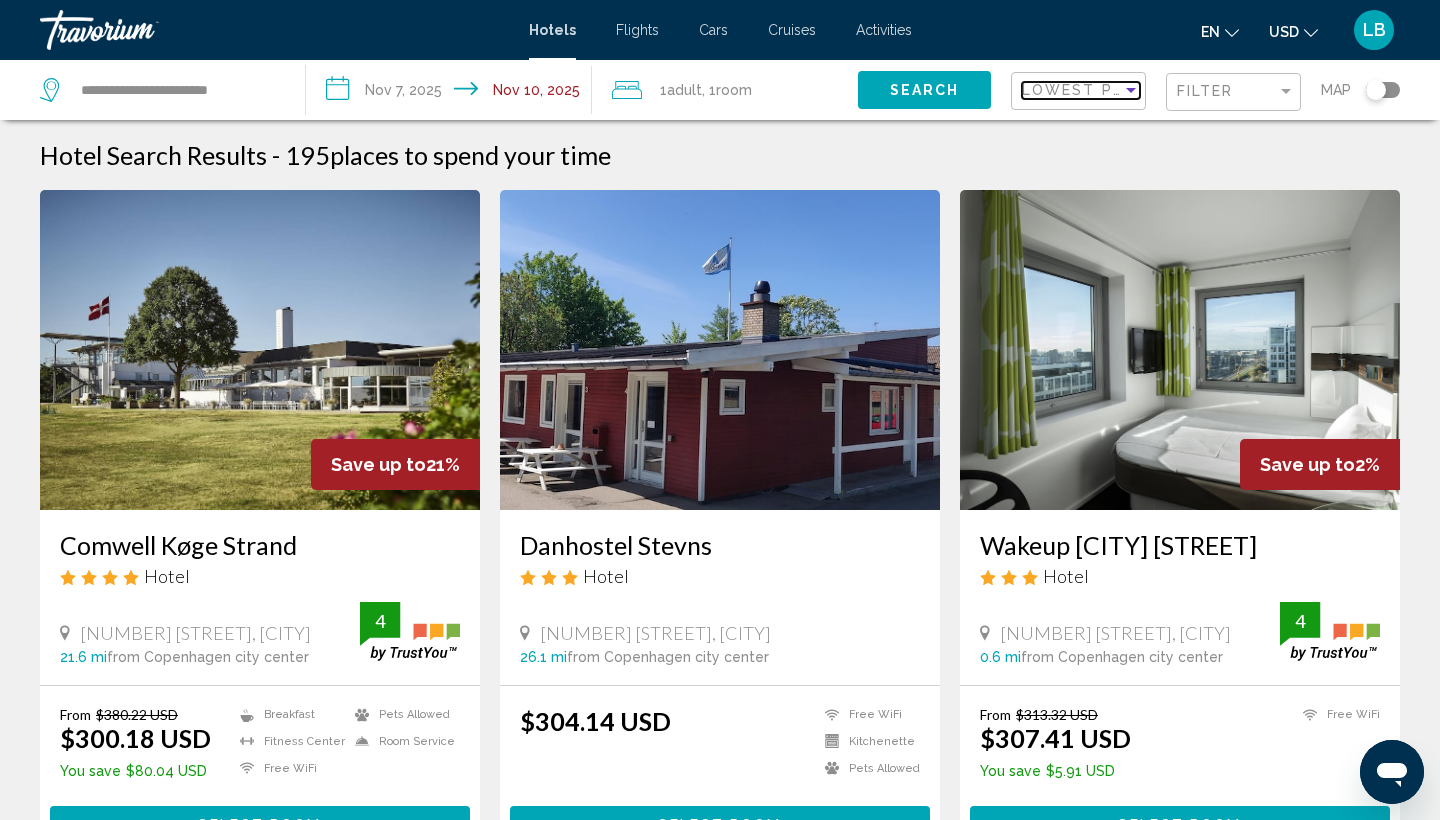 scroll, scrollTop: 0, scrollLeft: 0, axis: both 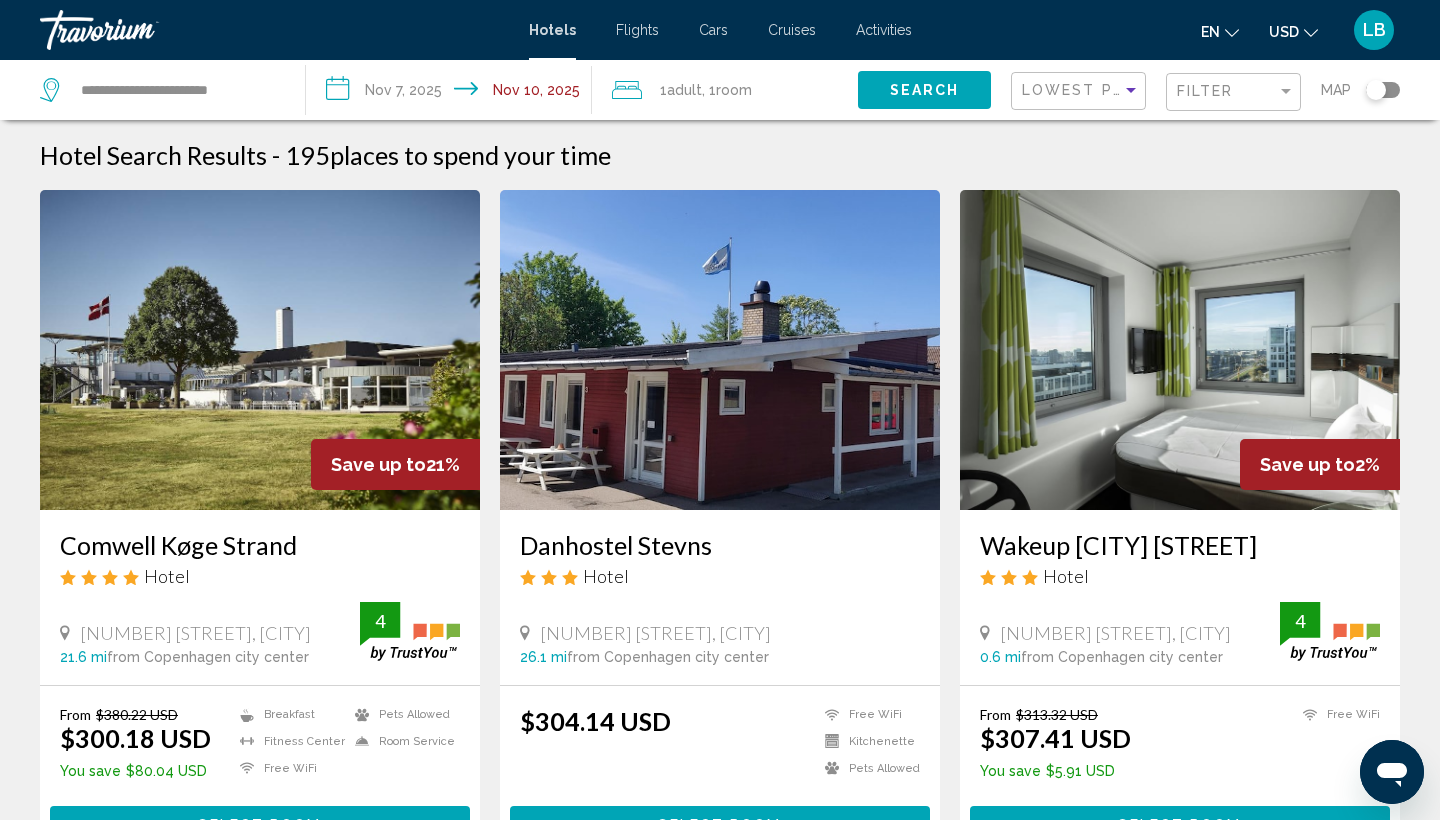 click on "Flights" at bounding box center [637, 30] 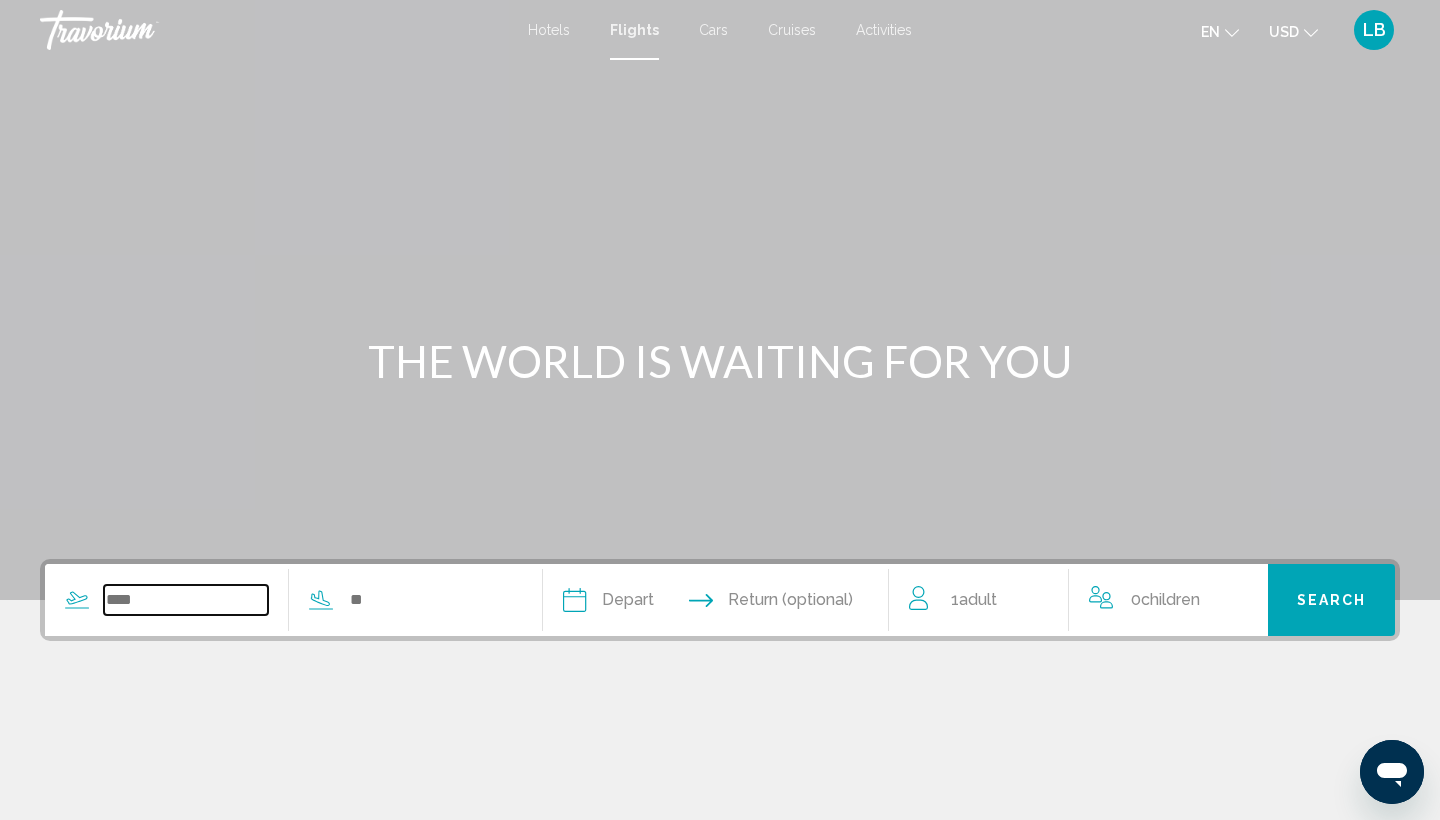 click at bounding box center [186, 600] 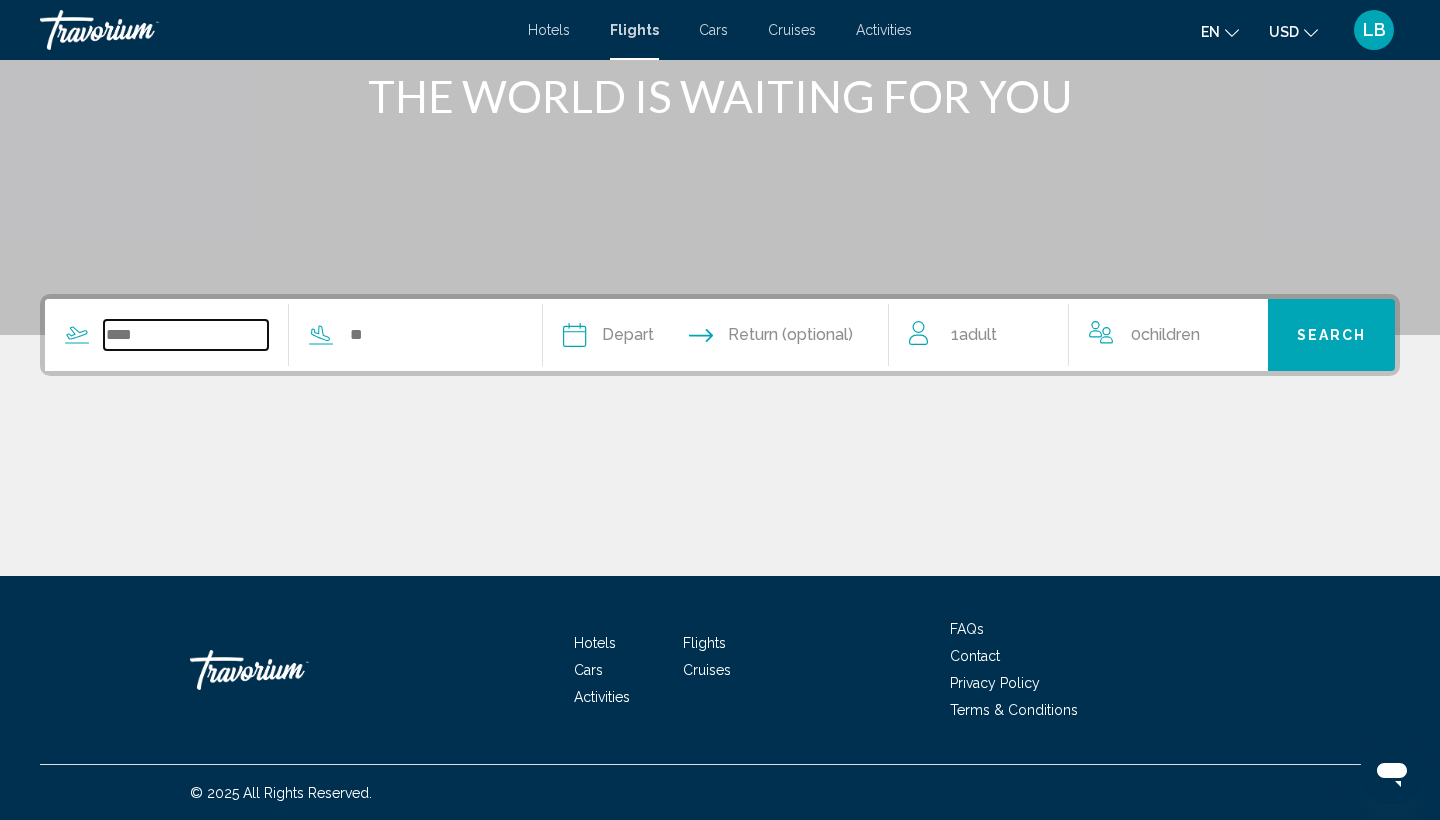 scroll, scrollTop: 266, scrollLeft: 0, axis: vertical 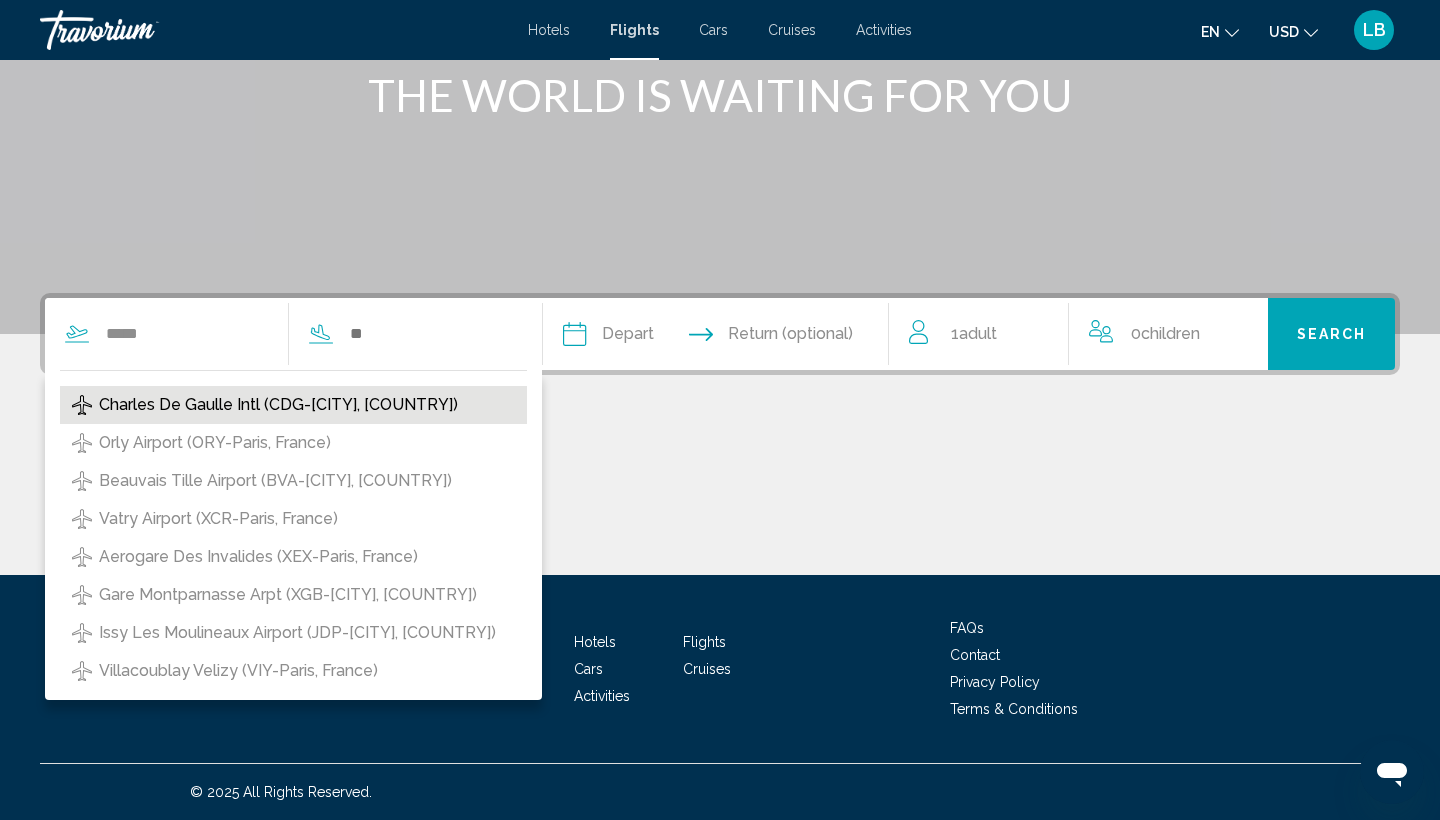 click on "Charles De Gaulle Intl  (CDG-[CITY], [COUNTRY])" at bounding box center (278, 405) 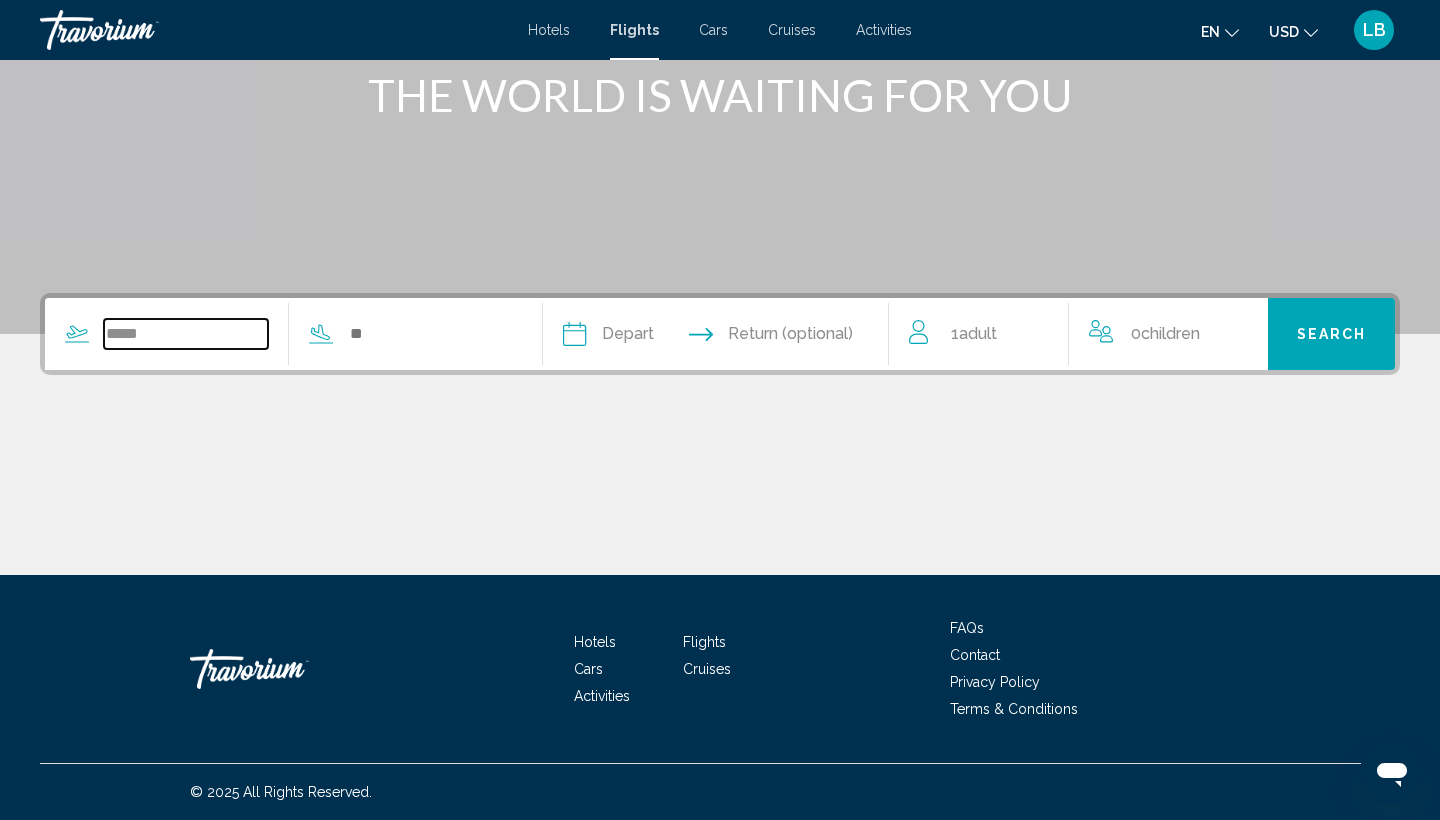 type on "**********" 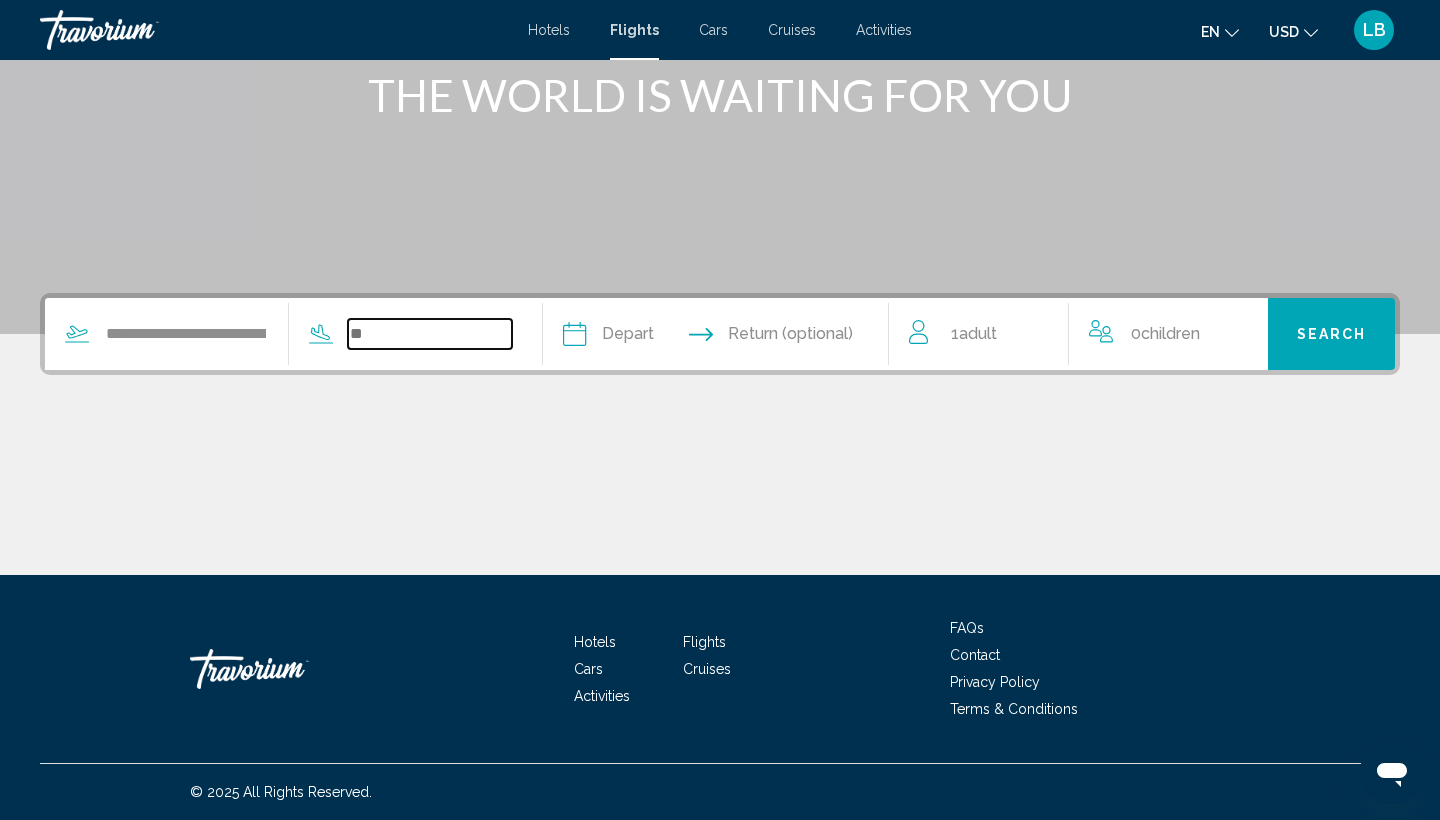 click at bounding box center (430, 334) 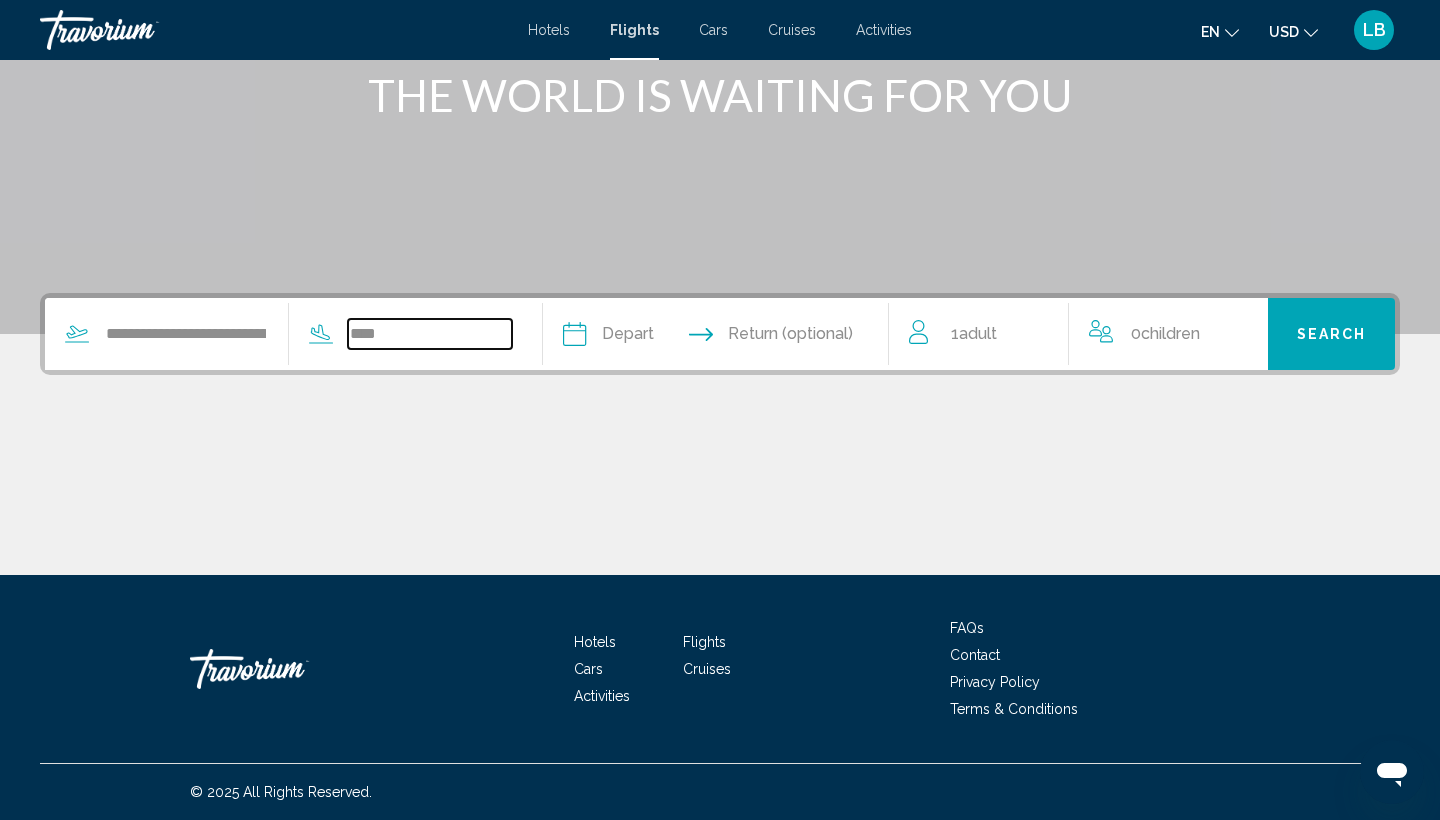 type on "*****" 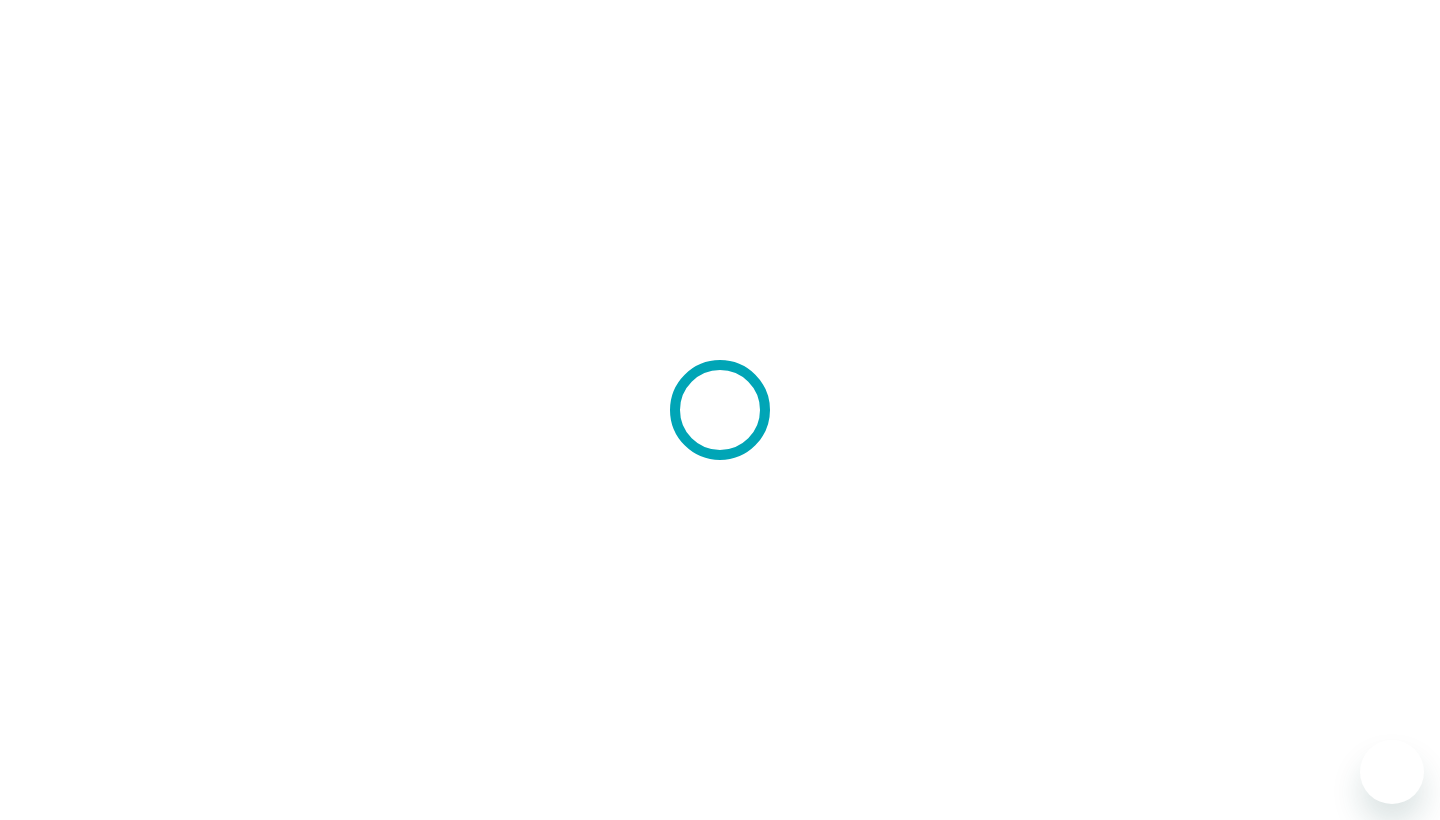 scroll, scrollTop: 0, scrollLeft: 0, axis: both 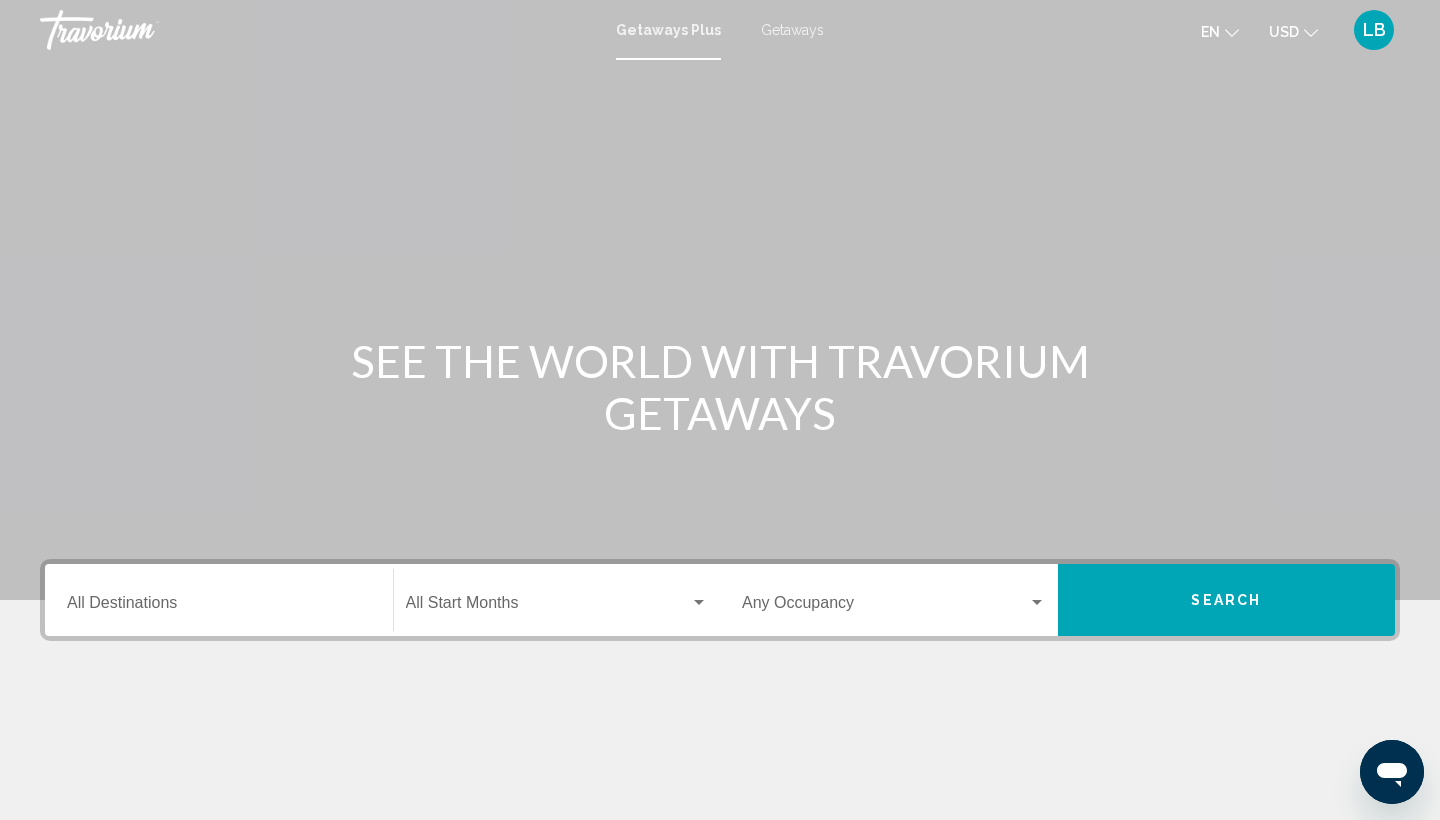click on "Destination All Destinations" at bounding box center [219, 600] 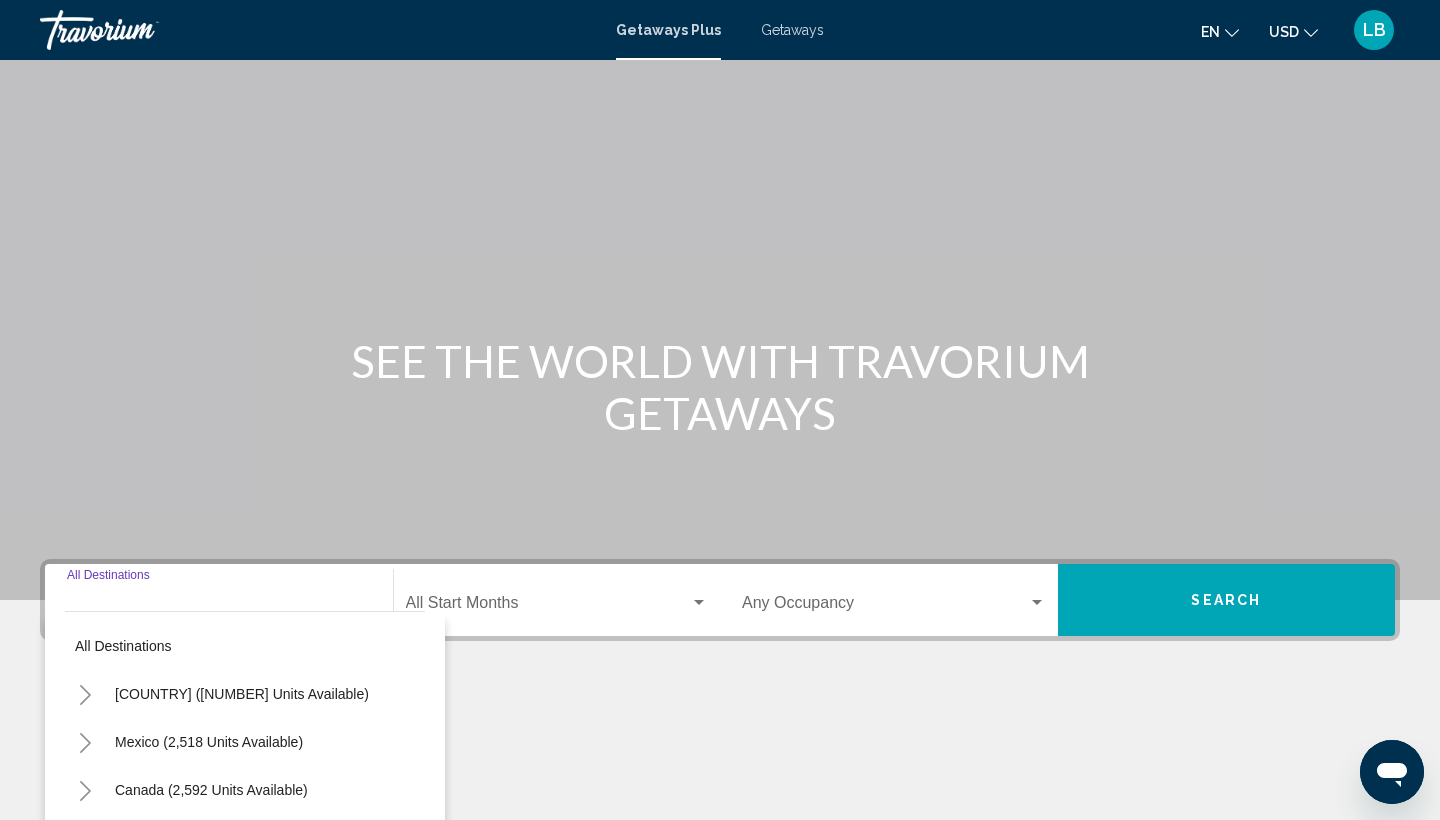 scroll, scrollTop: 266, scrollLeft: 0, axis: vertical 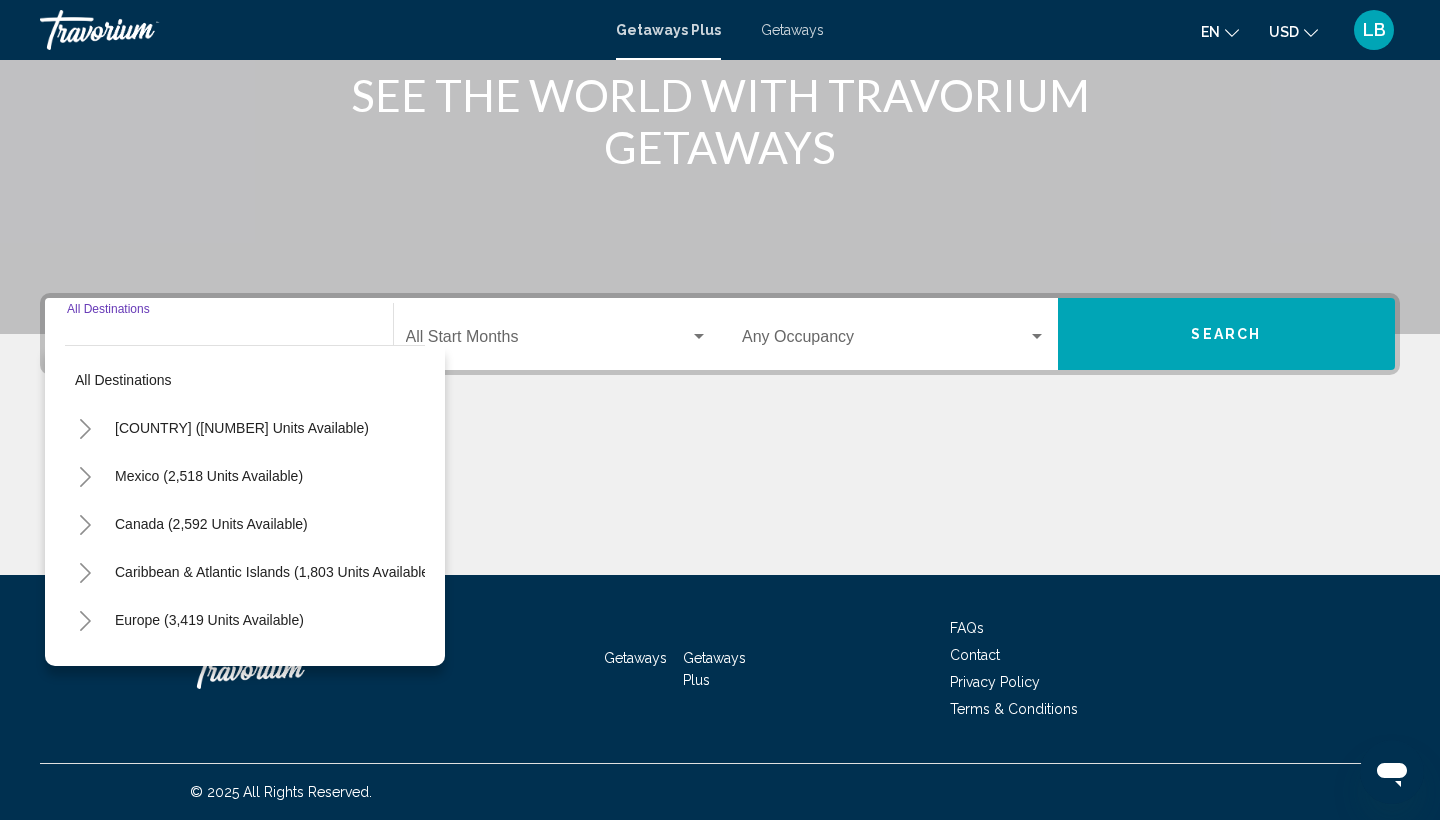 click at bounding box center (548, 341) 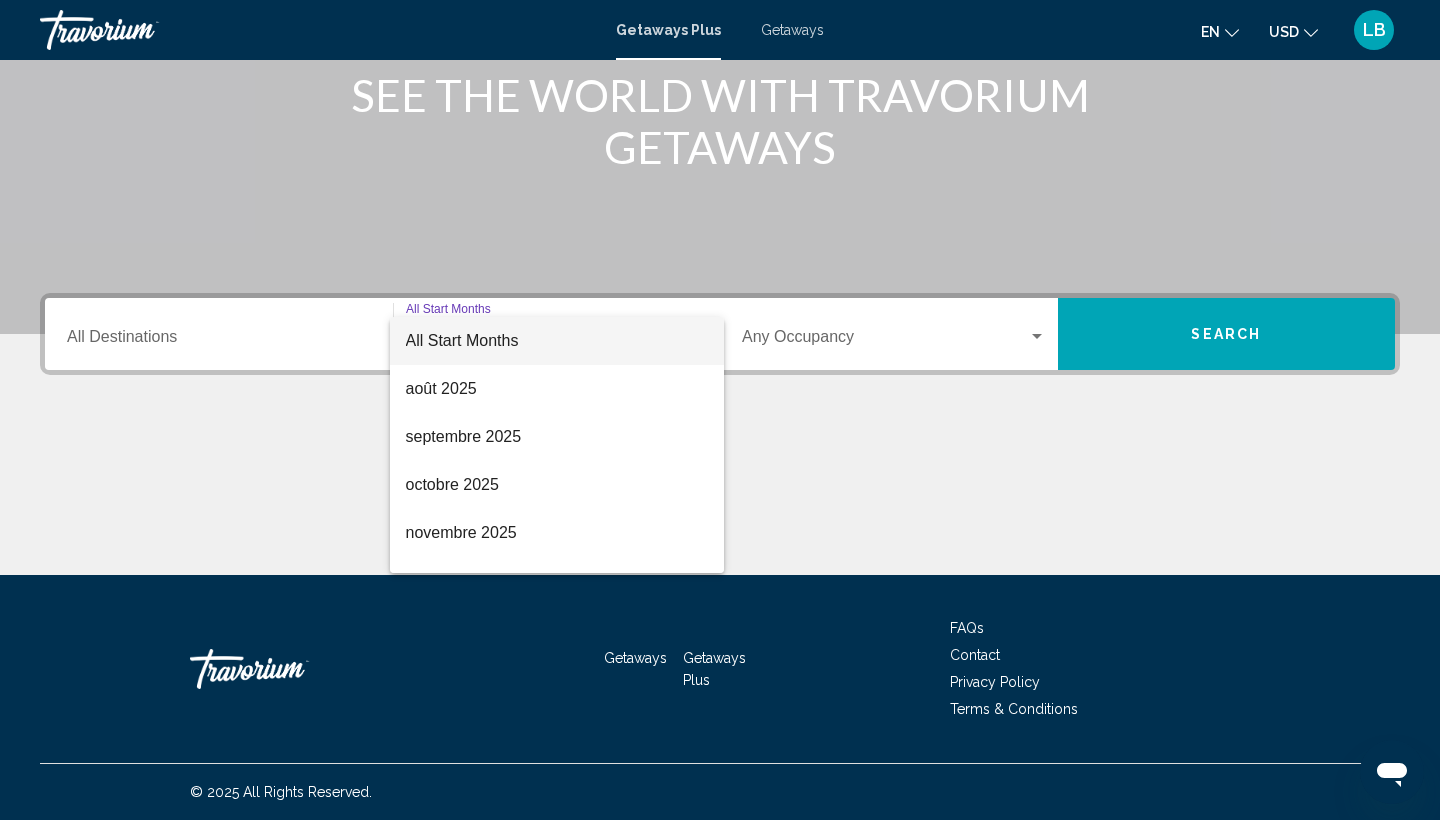 click at bounding box center [720, 410] 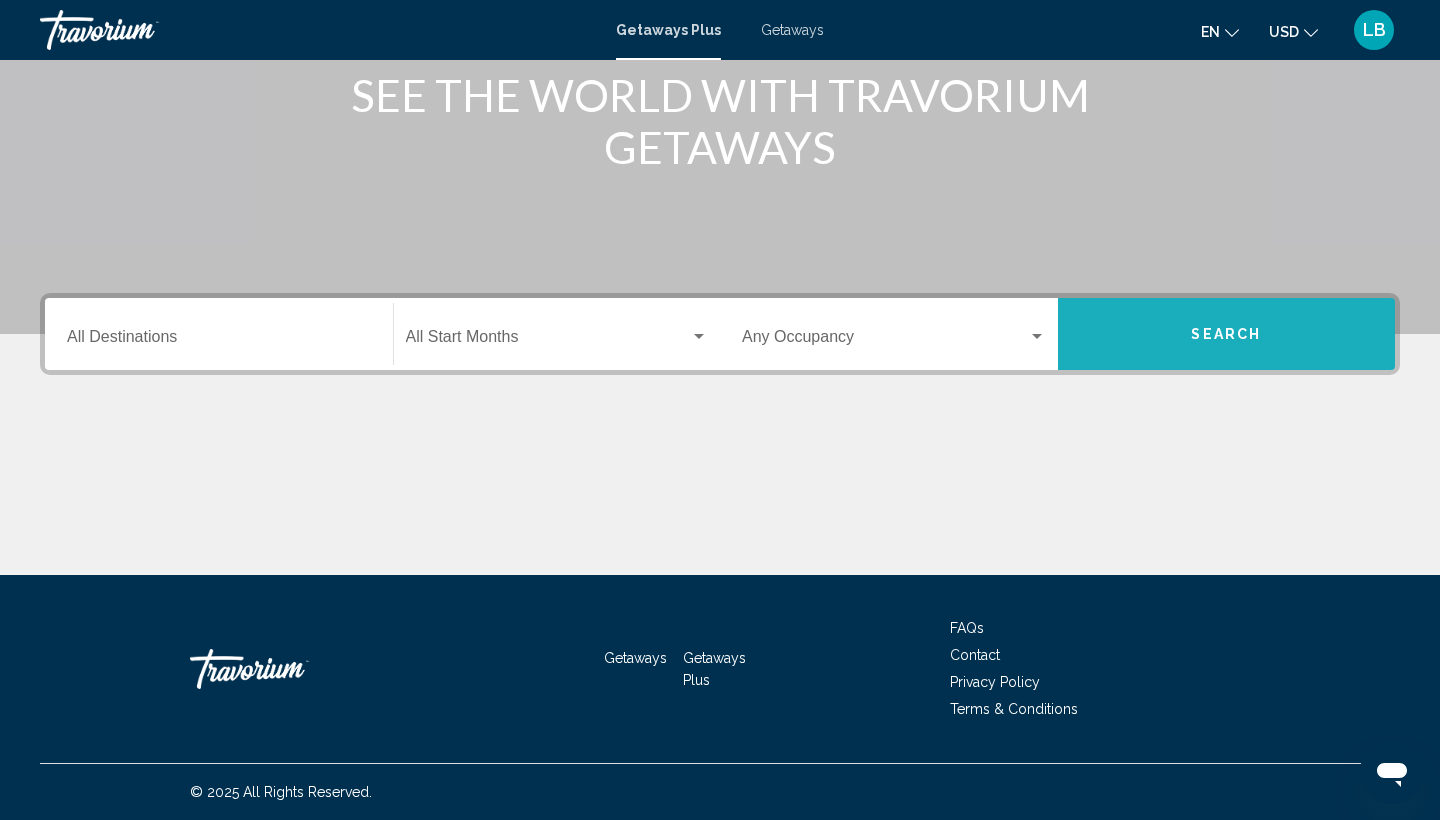 click on "Search" at bounding box center (1226, 335) 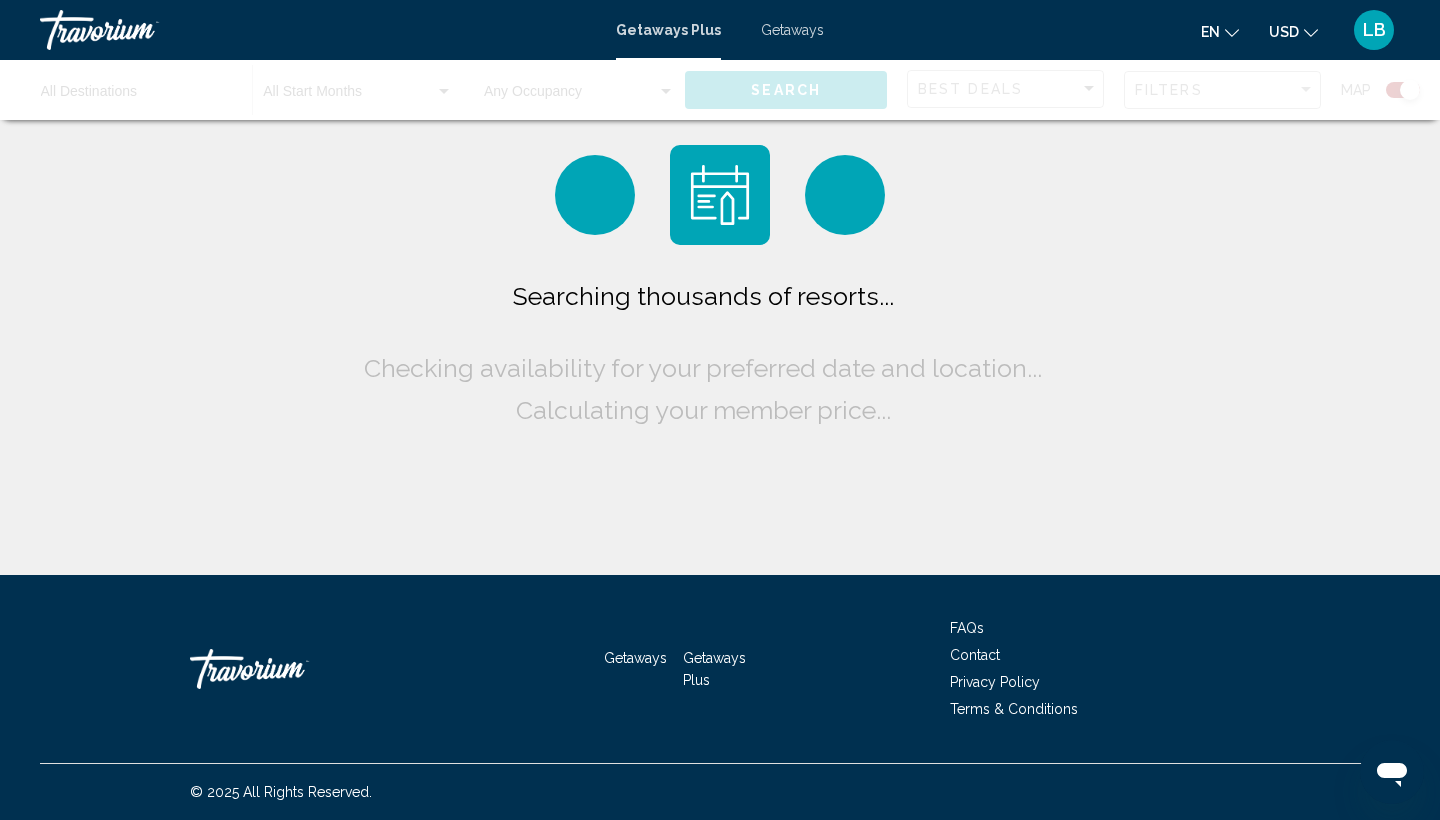 scroll, scrollTop: 0, scrollLeft: 0, axis: both 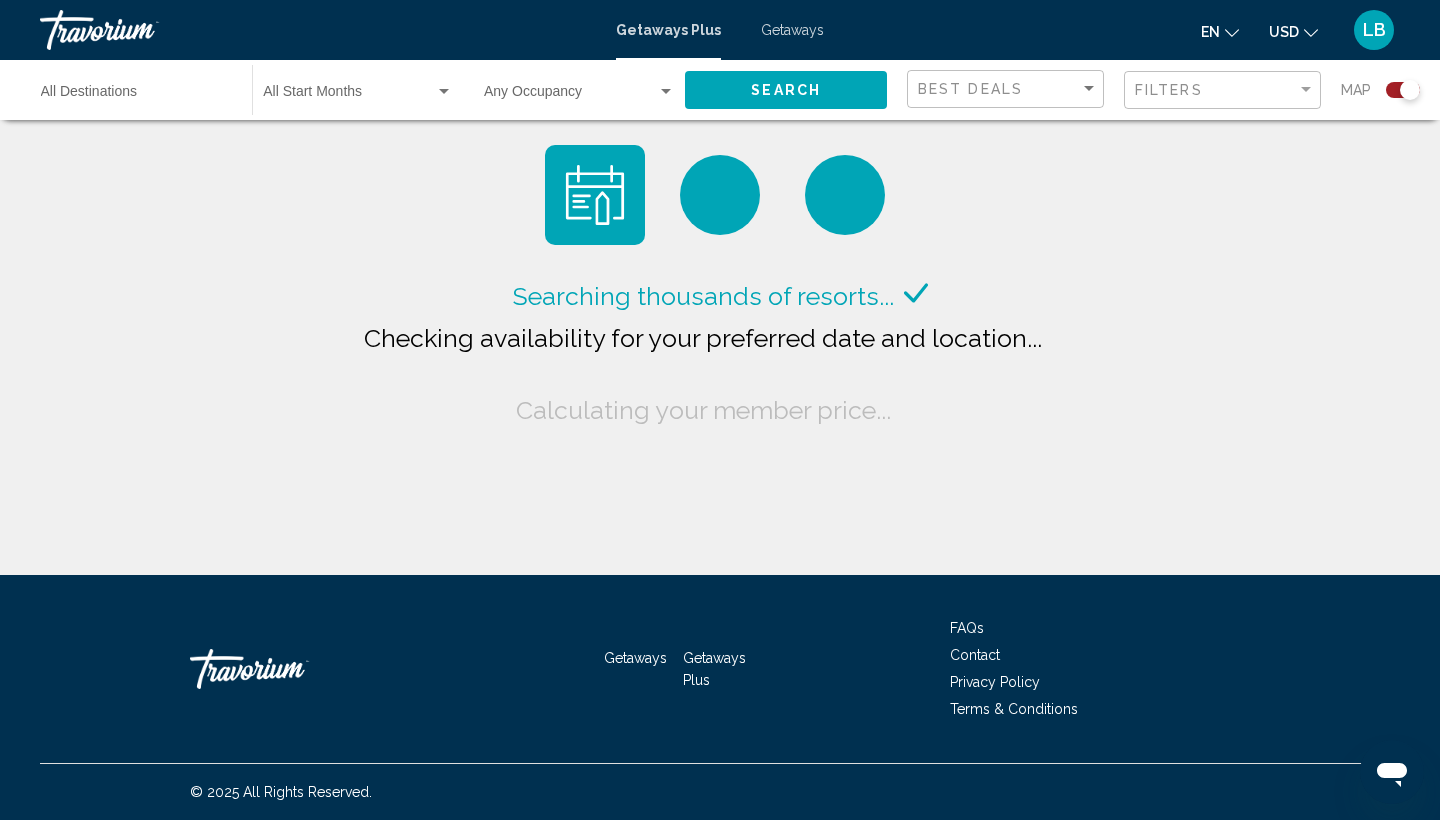 click on "Getaways" at bounding box center [792, 30] 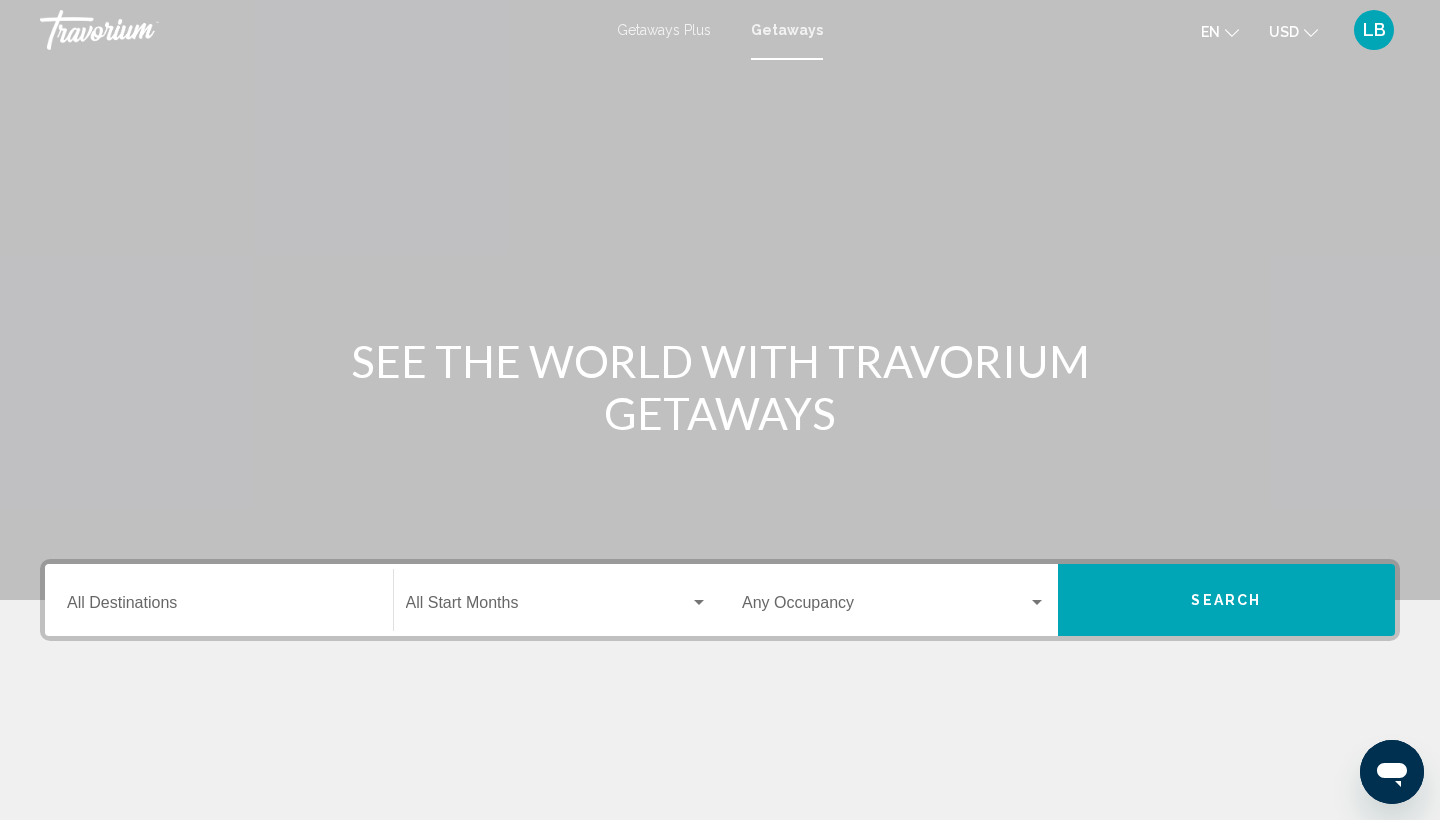 click on "Search" at bounding box center (1227, 600) 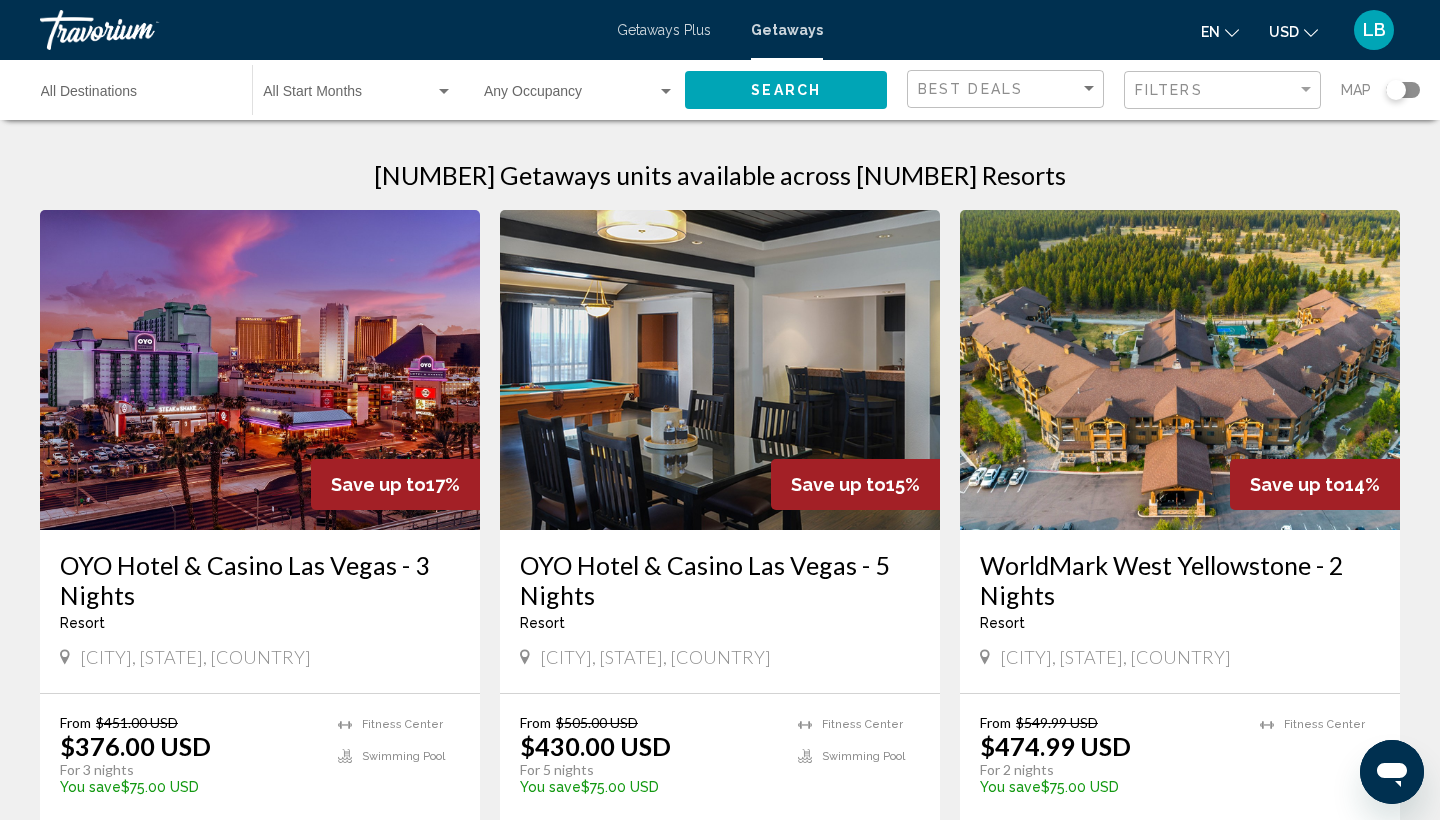 scroll, scrollTop: 0, scrollLeft: 0, axis: both 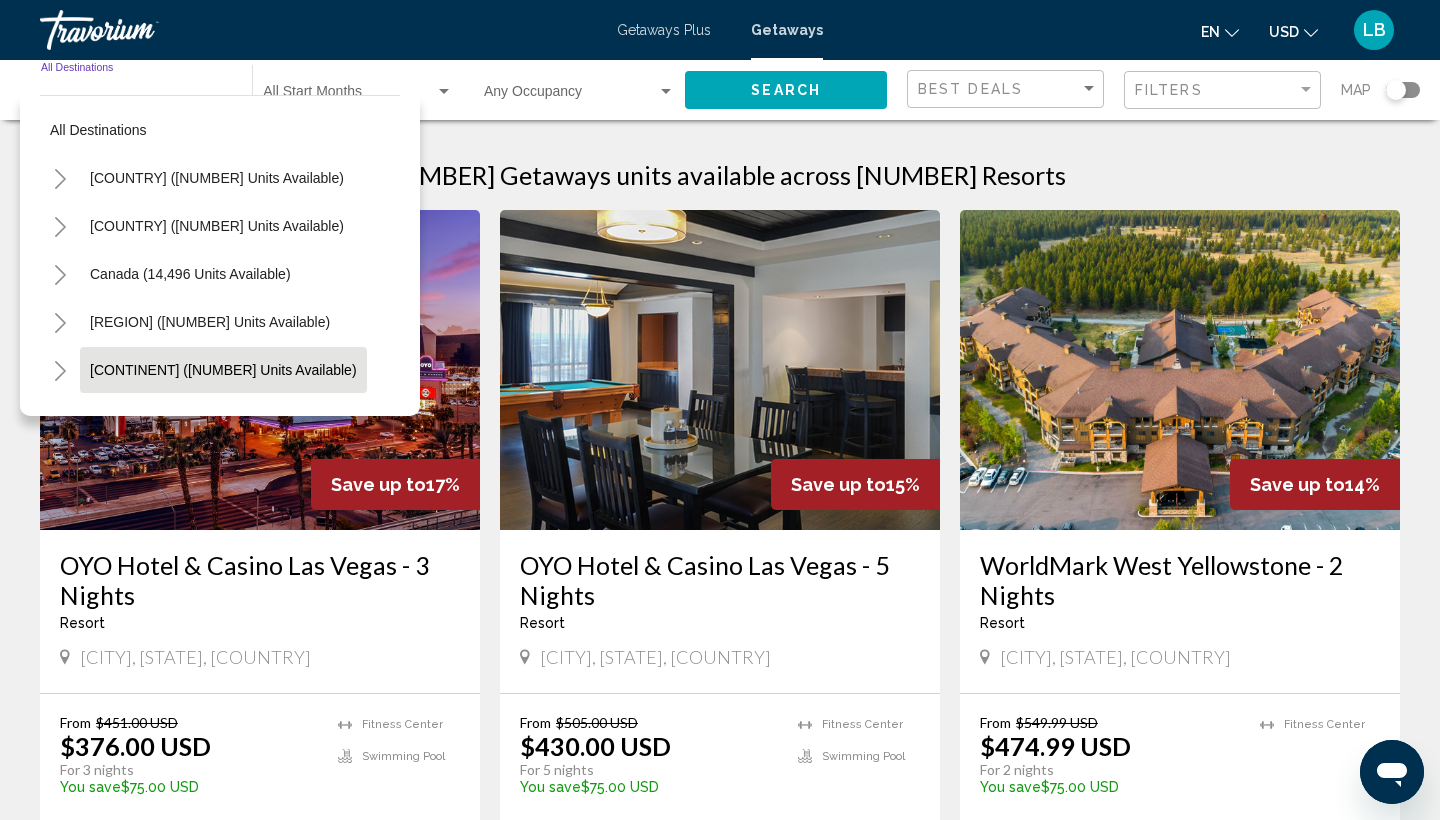 click on "Europe (35,350 units available)" at bounding box center [189, 418] 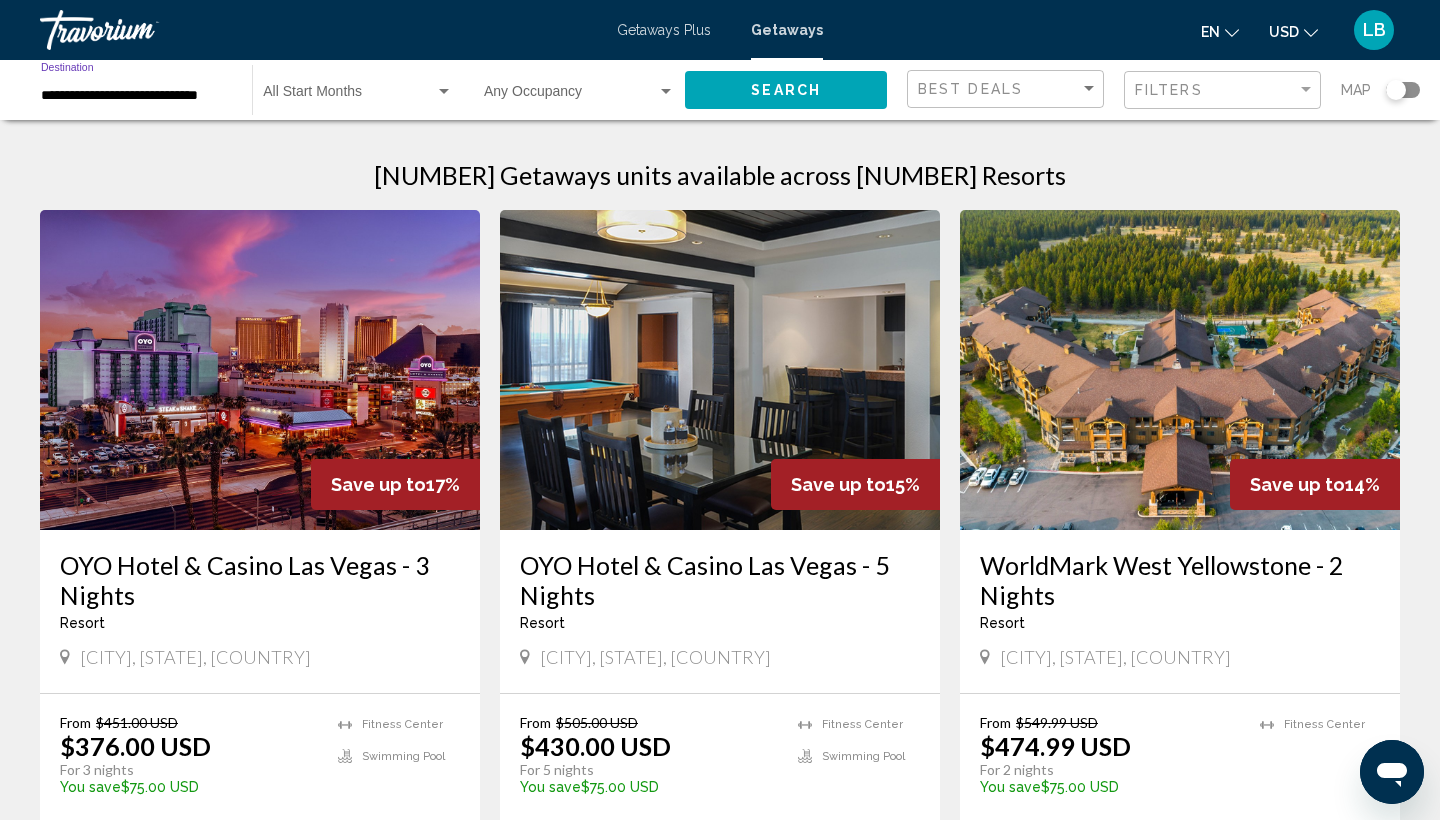 click on "Search" 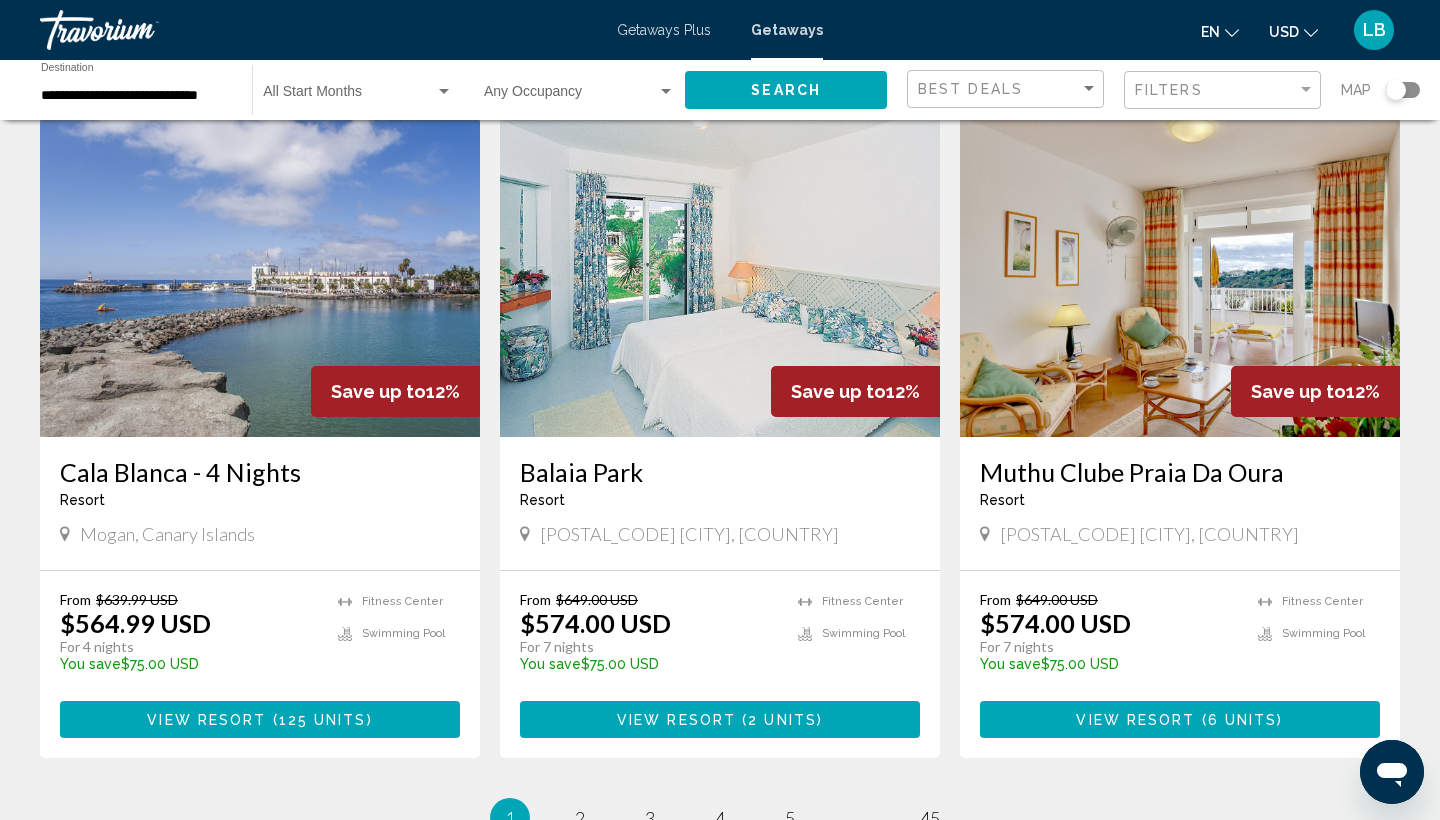 scroll, scrollTop: 2178, scrollLeft: 1, axis: both 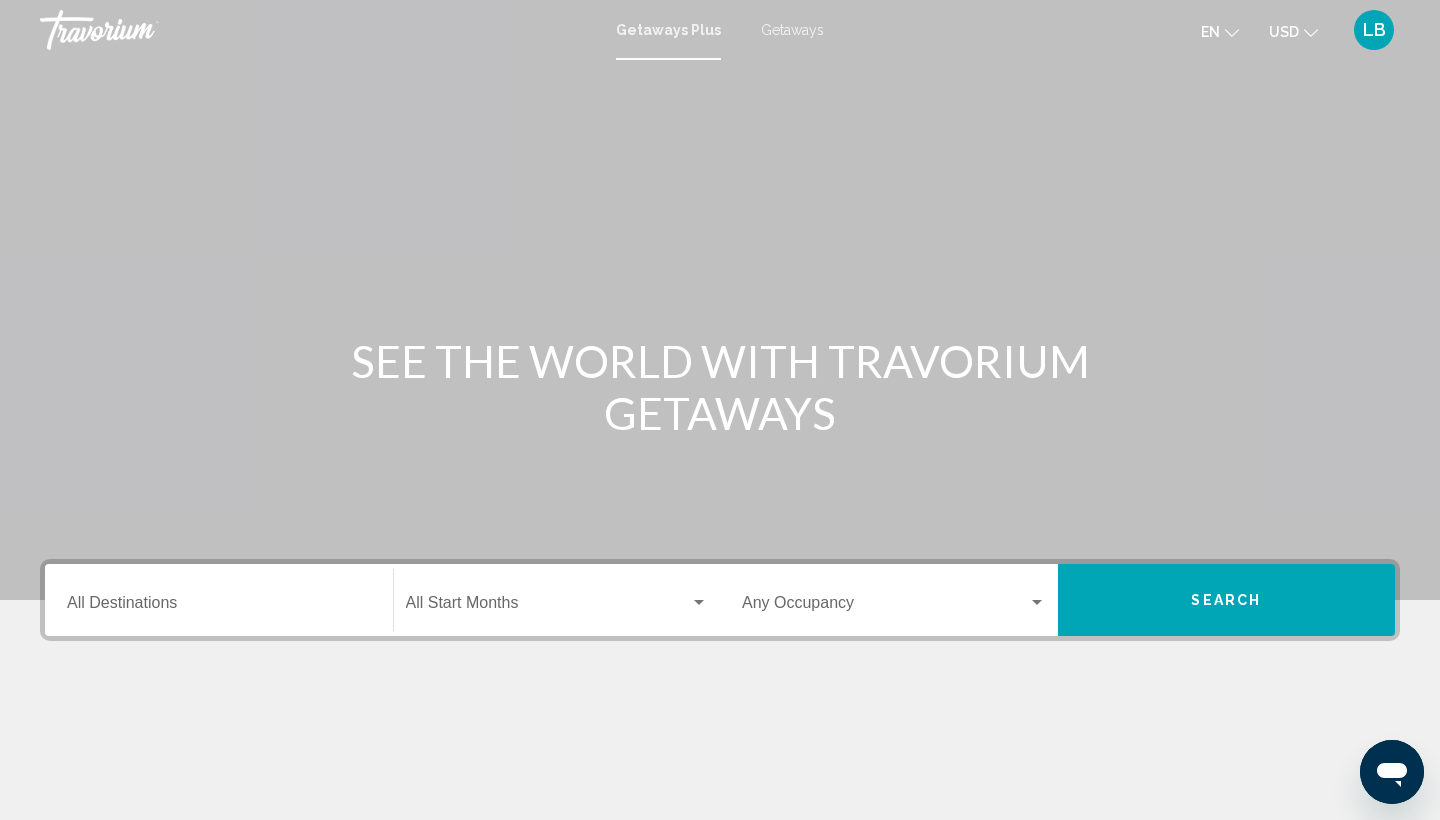 click on "Getaways" at bounding box center [792, 30] 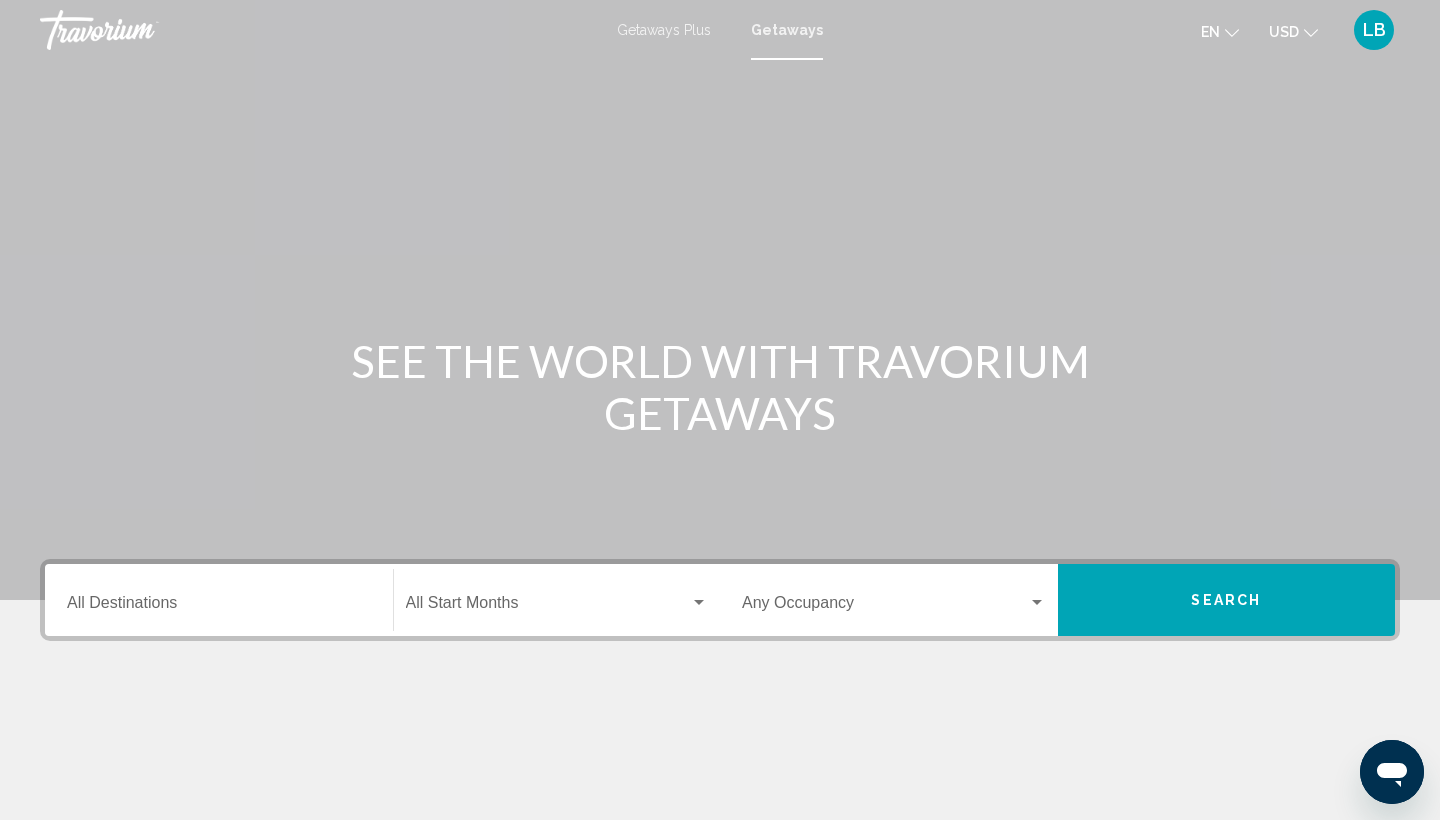 scroll, scrollTop: 0, scrollLeft: 0, axis: both 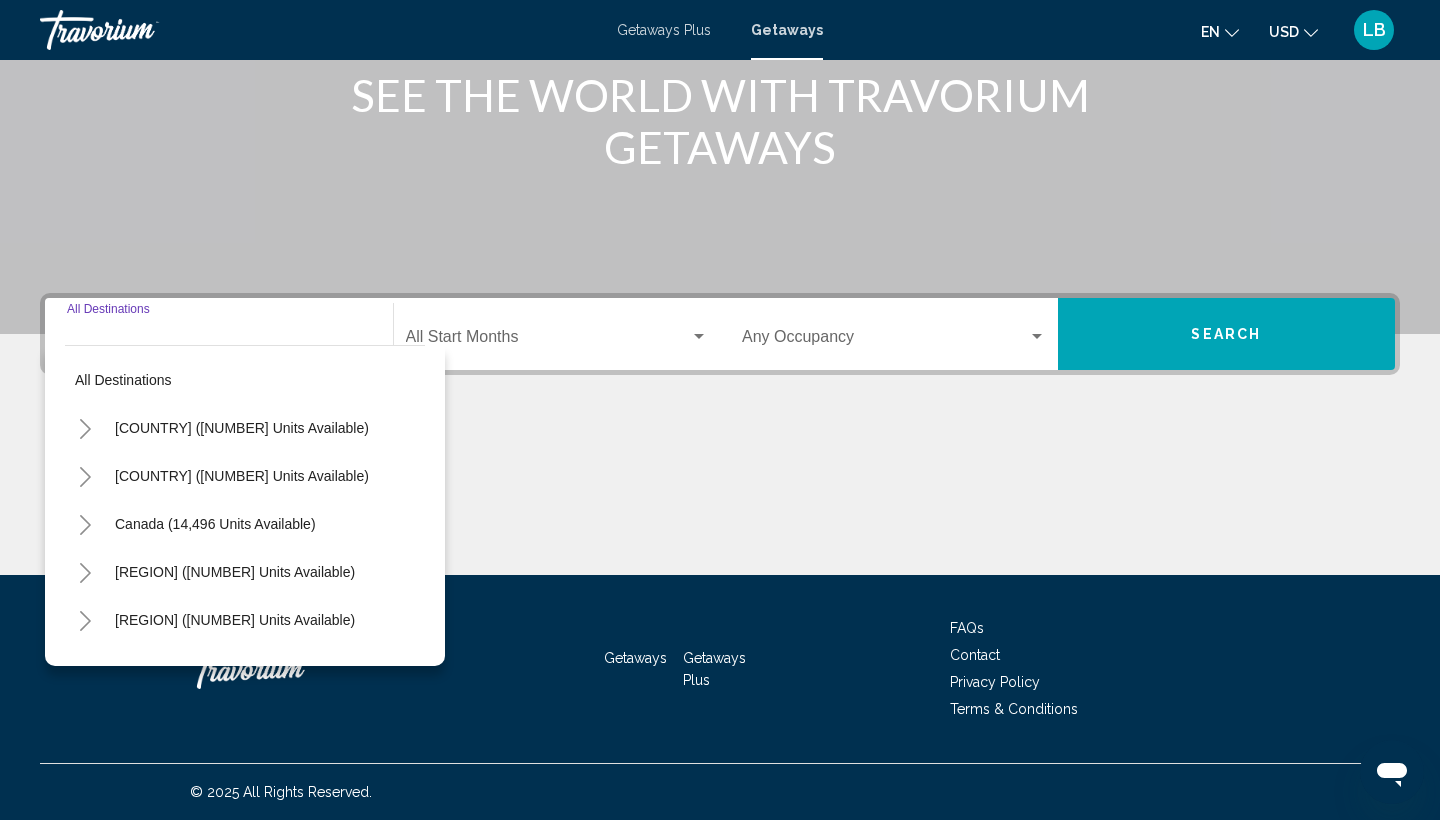 click 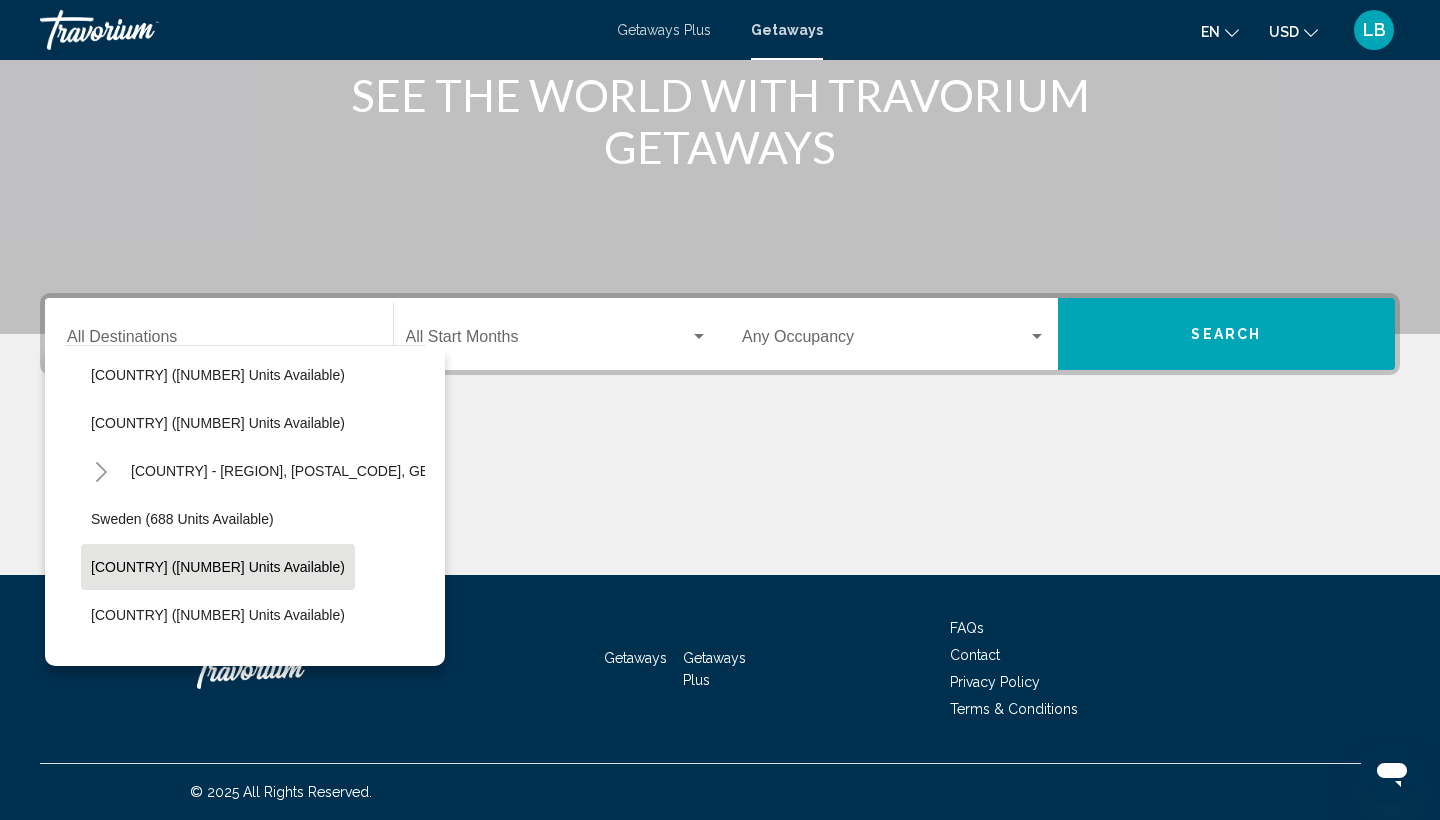 scroll, scrollTop: 1011, scrollLeft: 4, axis: both 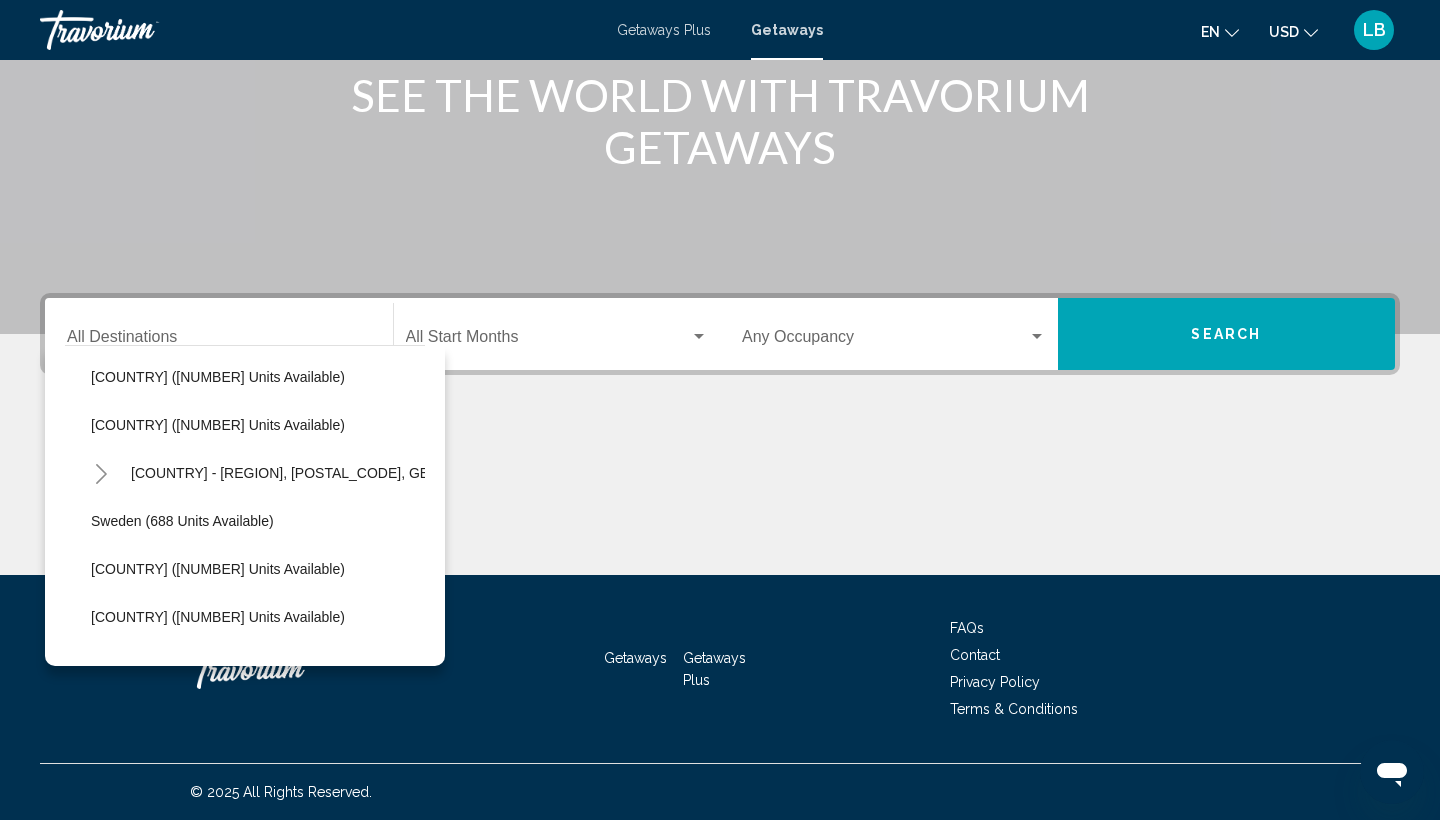 click 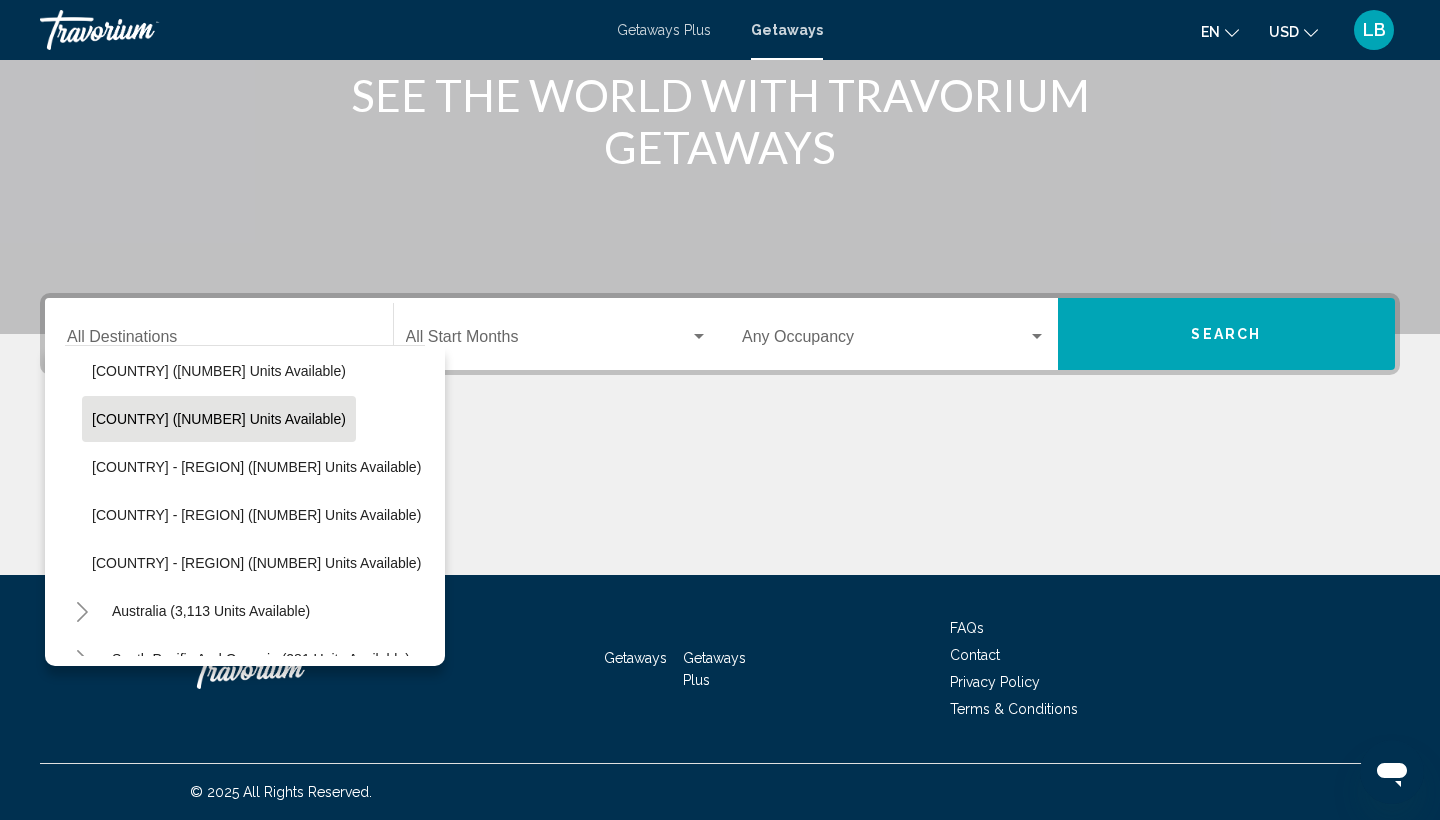 scroll, scrollTop: 1403, scrollLeft: 3, axis: both 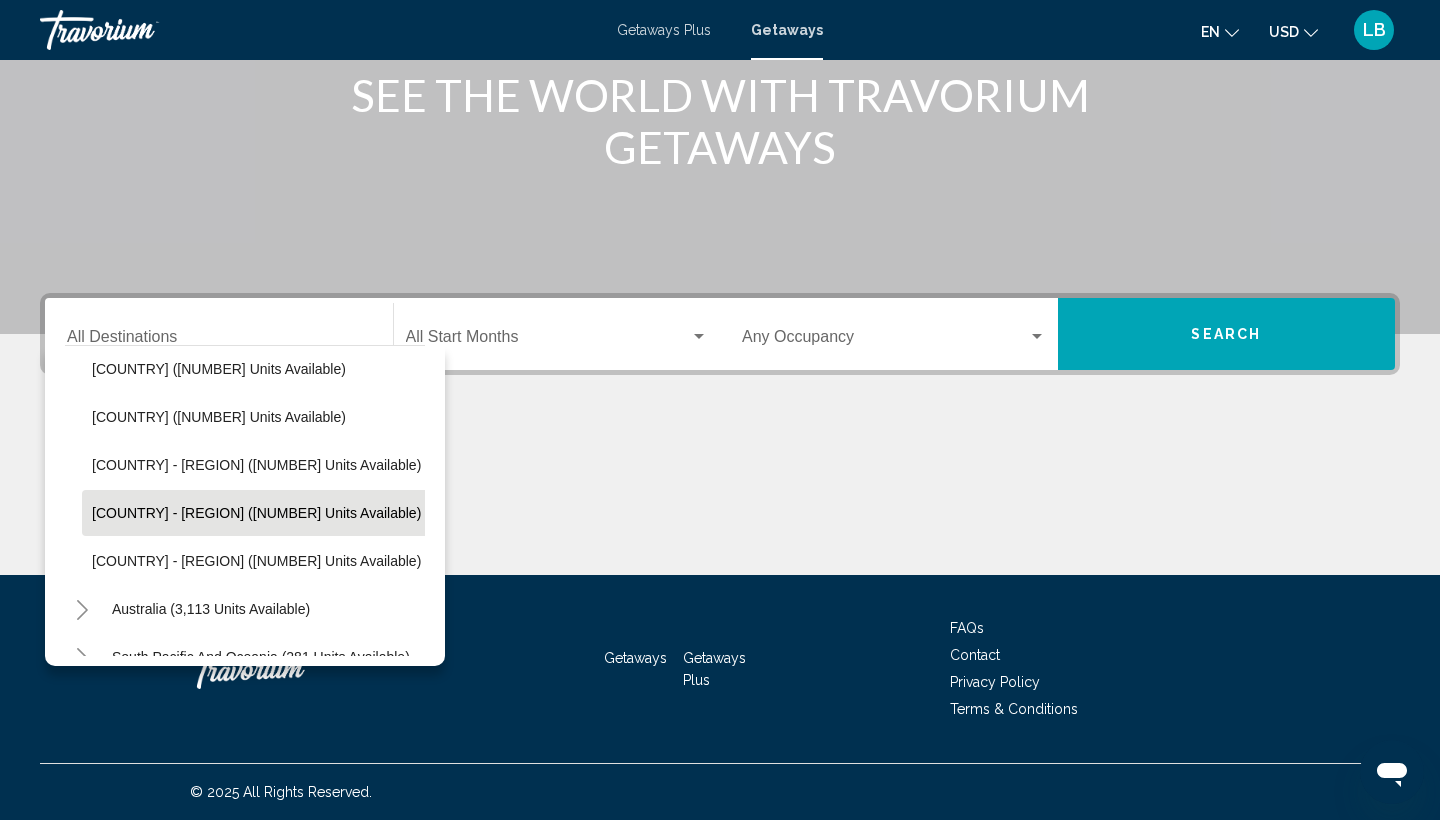 click on "UK - Scotland (1,983 units available)" 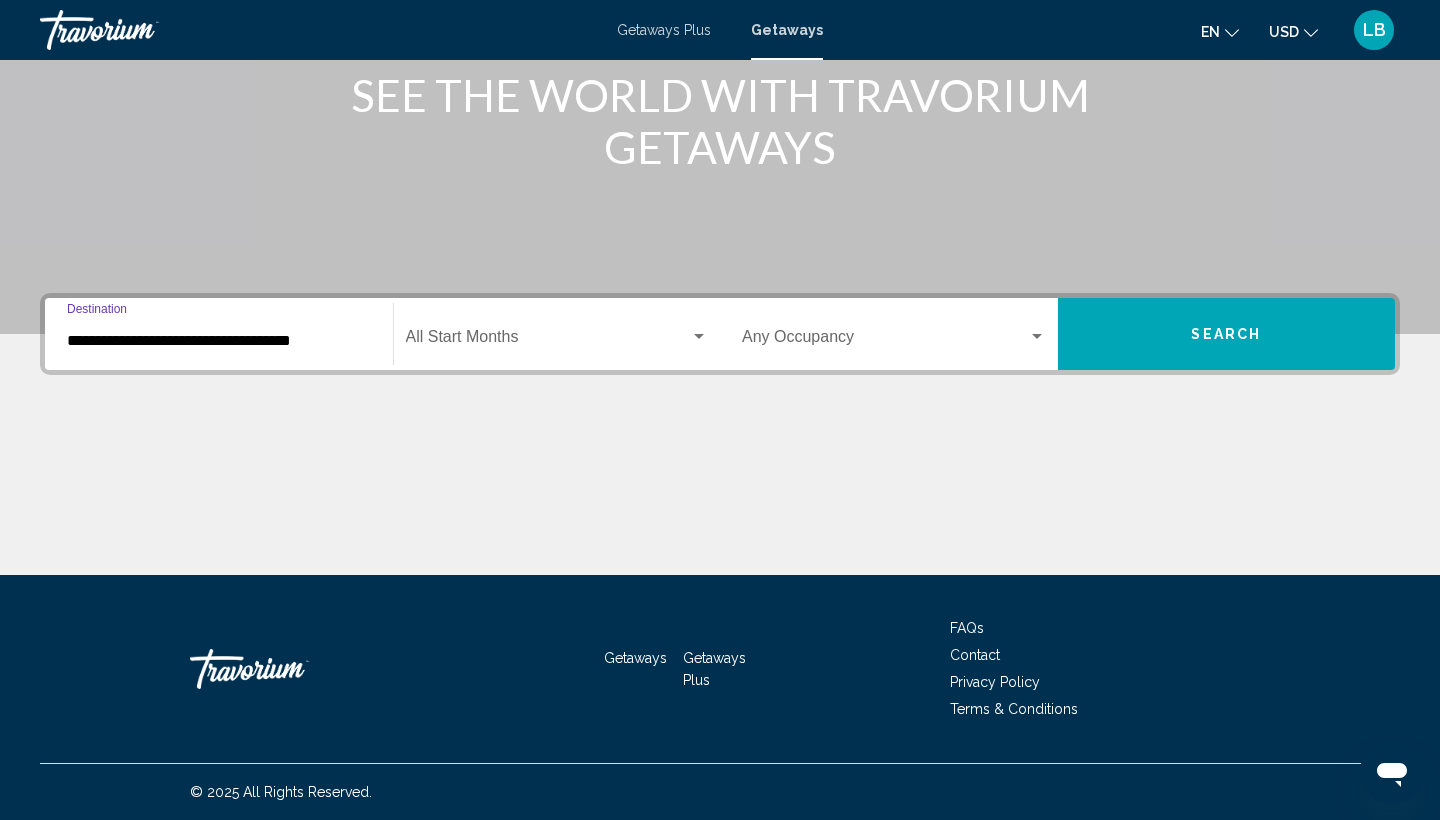 click at bounding box center (885, 341) 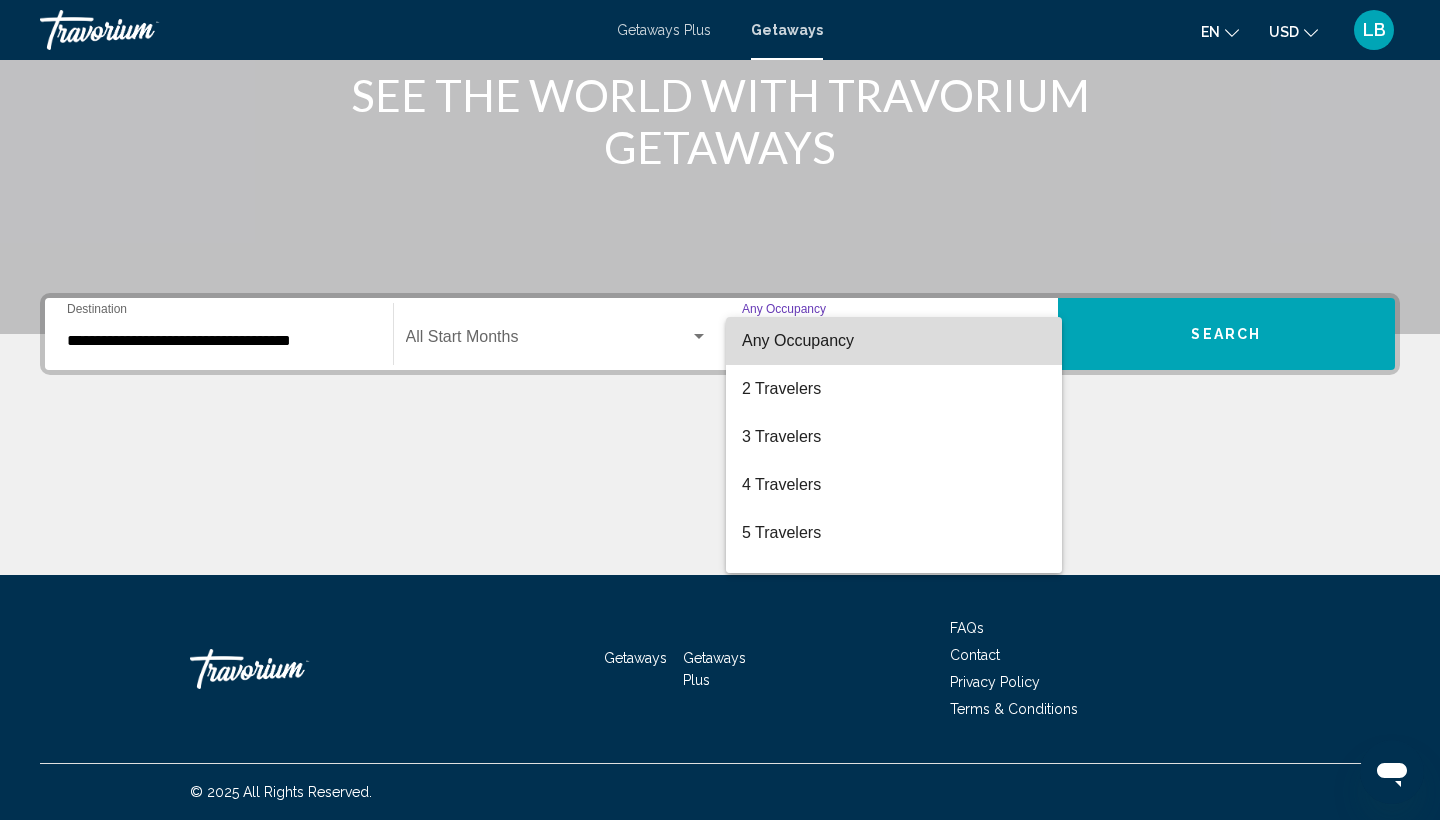 click on "Any Occupancy" at bounding box center [894, 341] 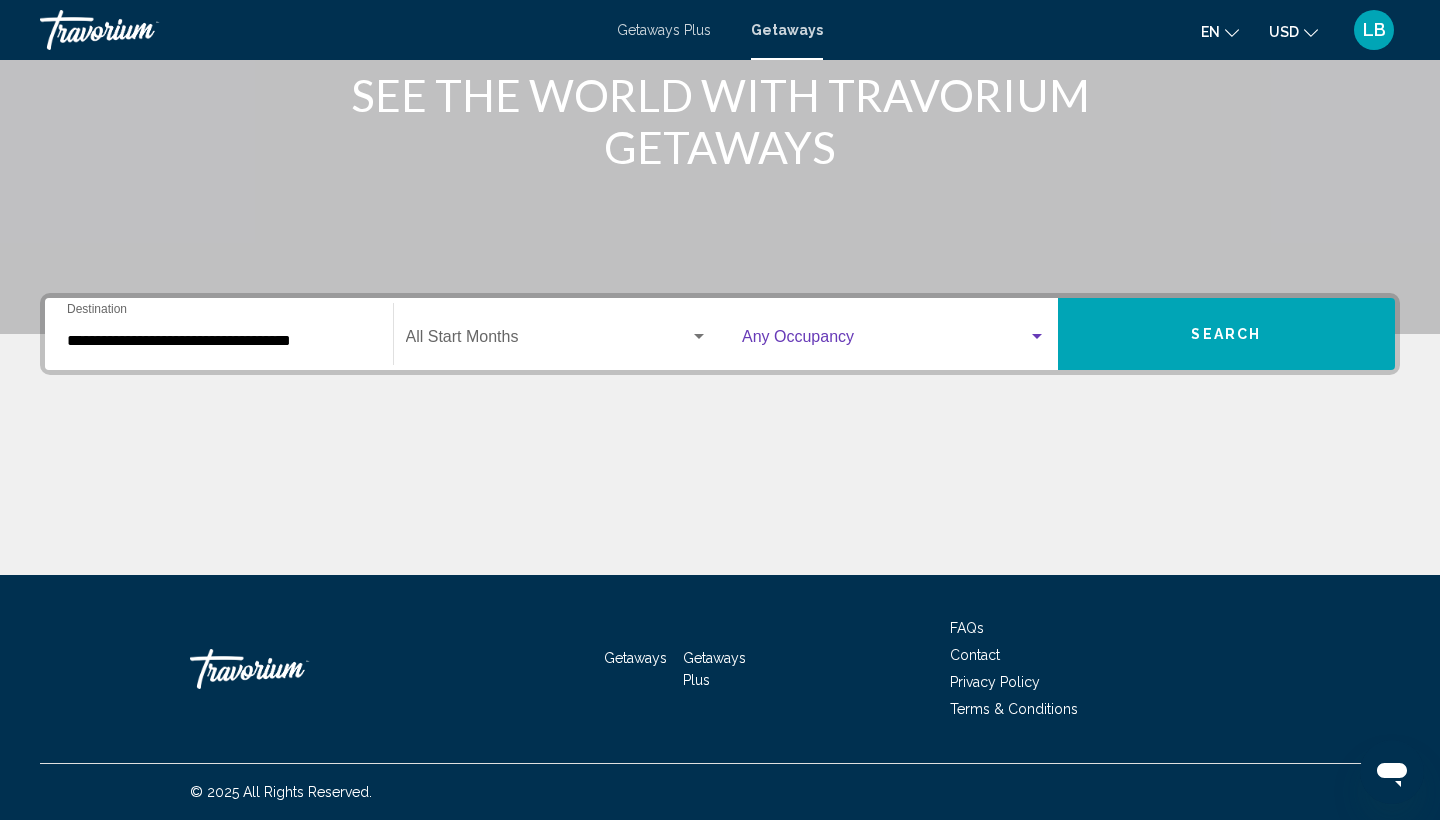 click at bounding box center (548, 341) 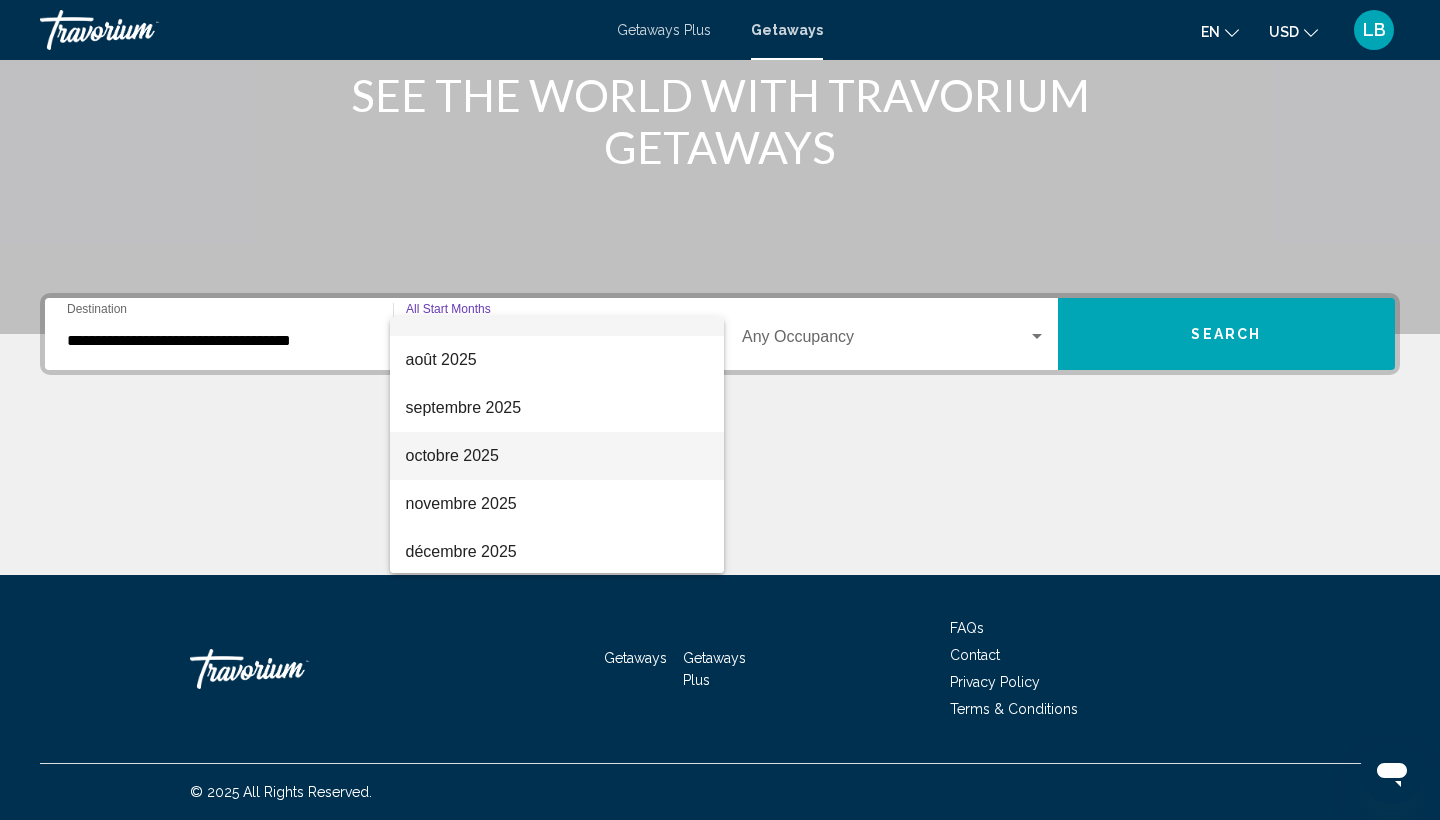 scroll, scrollTop: 39, scrollLeft: 0, axis: vertical 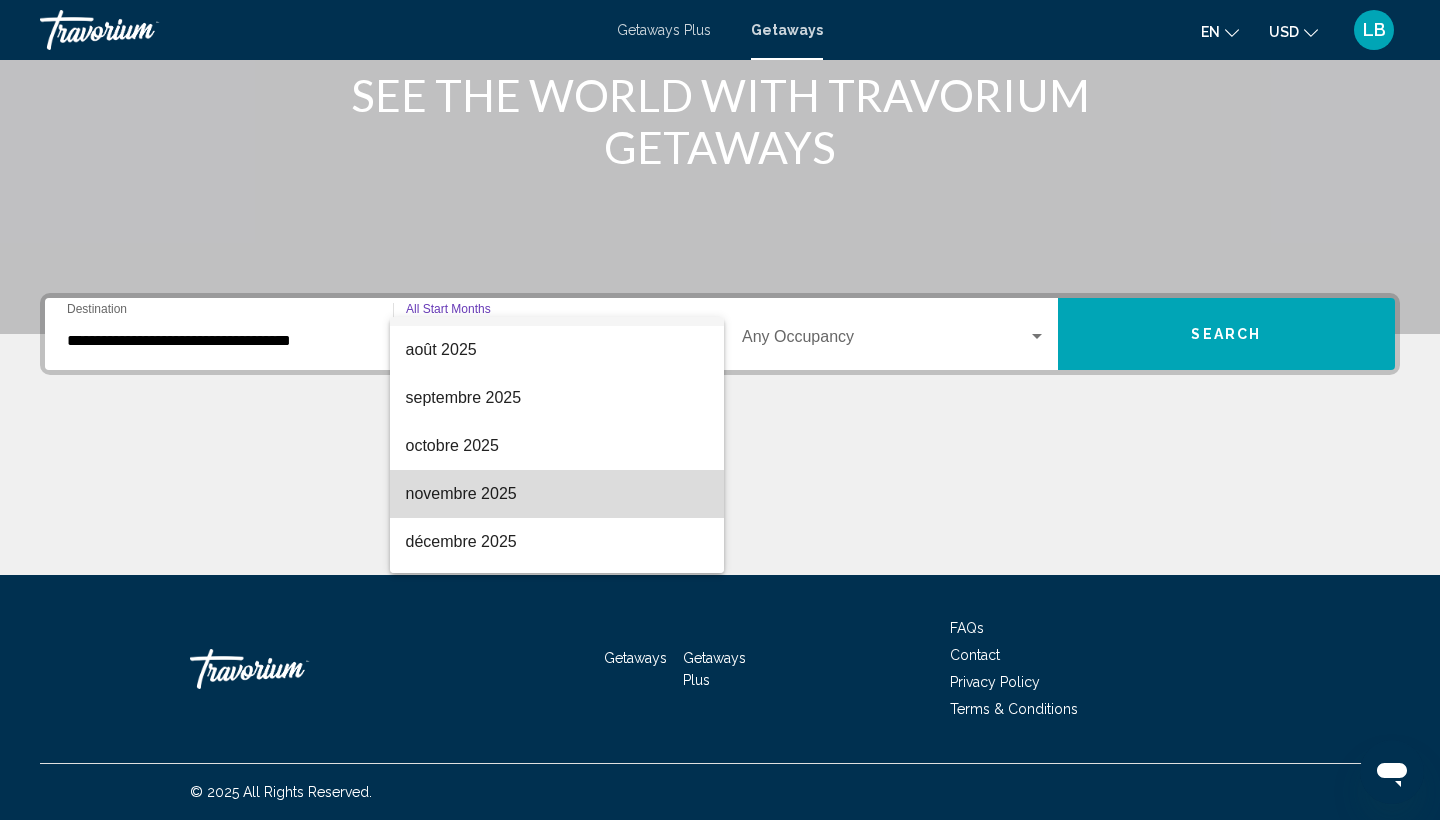 click on "novembre 2025" at bounding box center (557, 494) 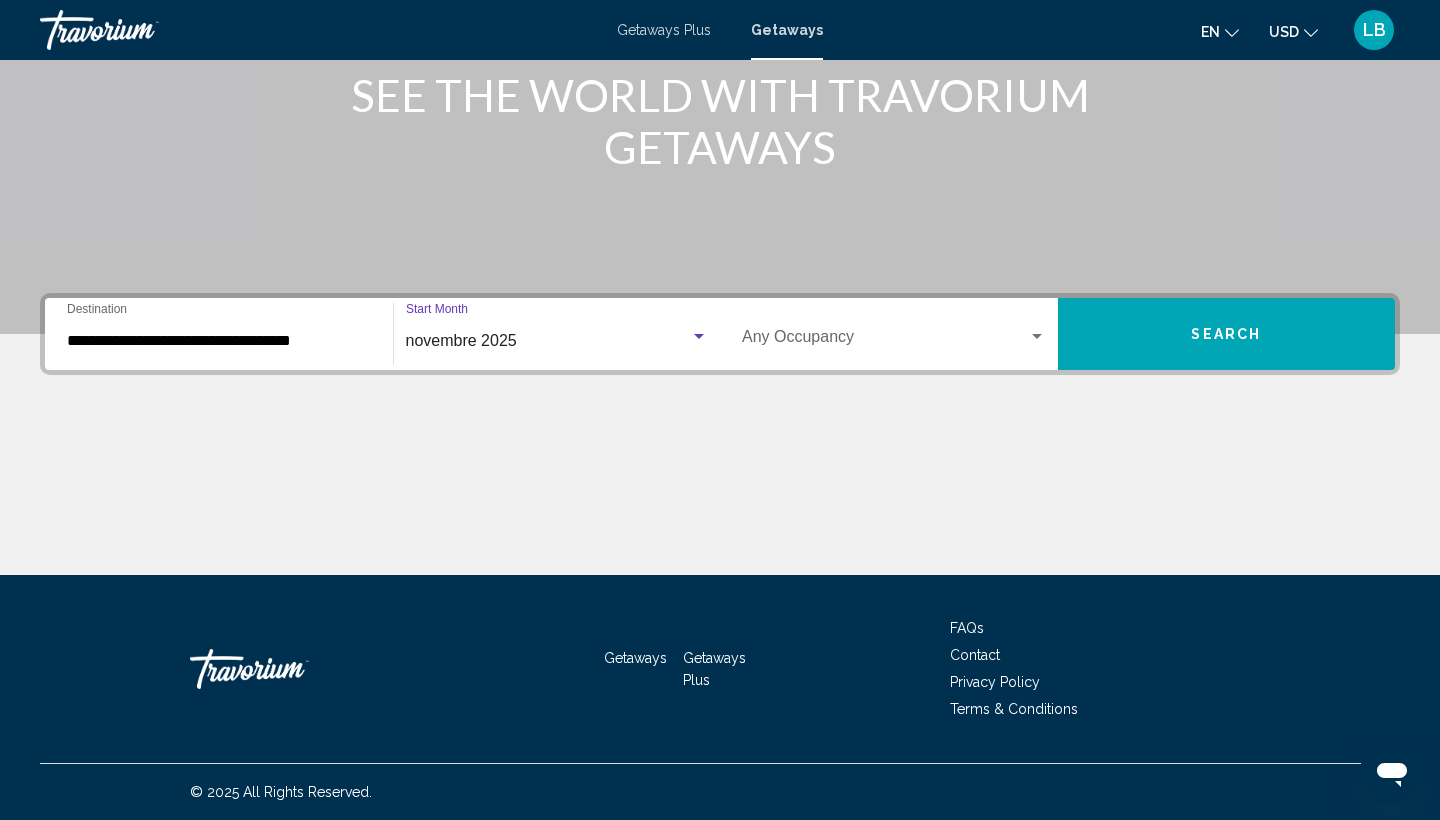 click on "Search" at bounding box center (1227, 334) 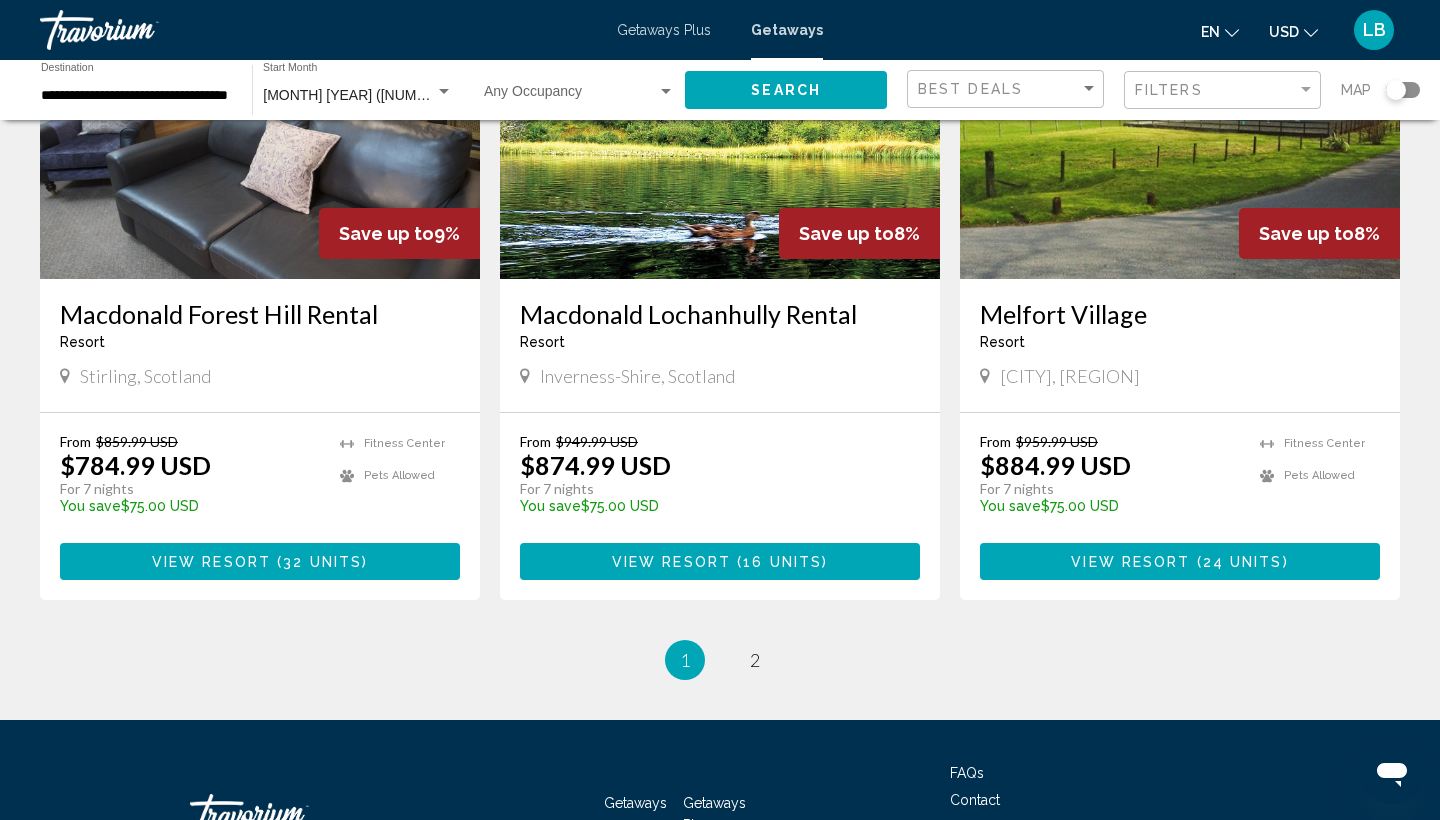 scroll, scrollTop: 2371, scrollLeft: 0, axis: vertical 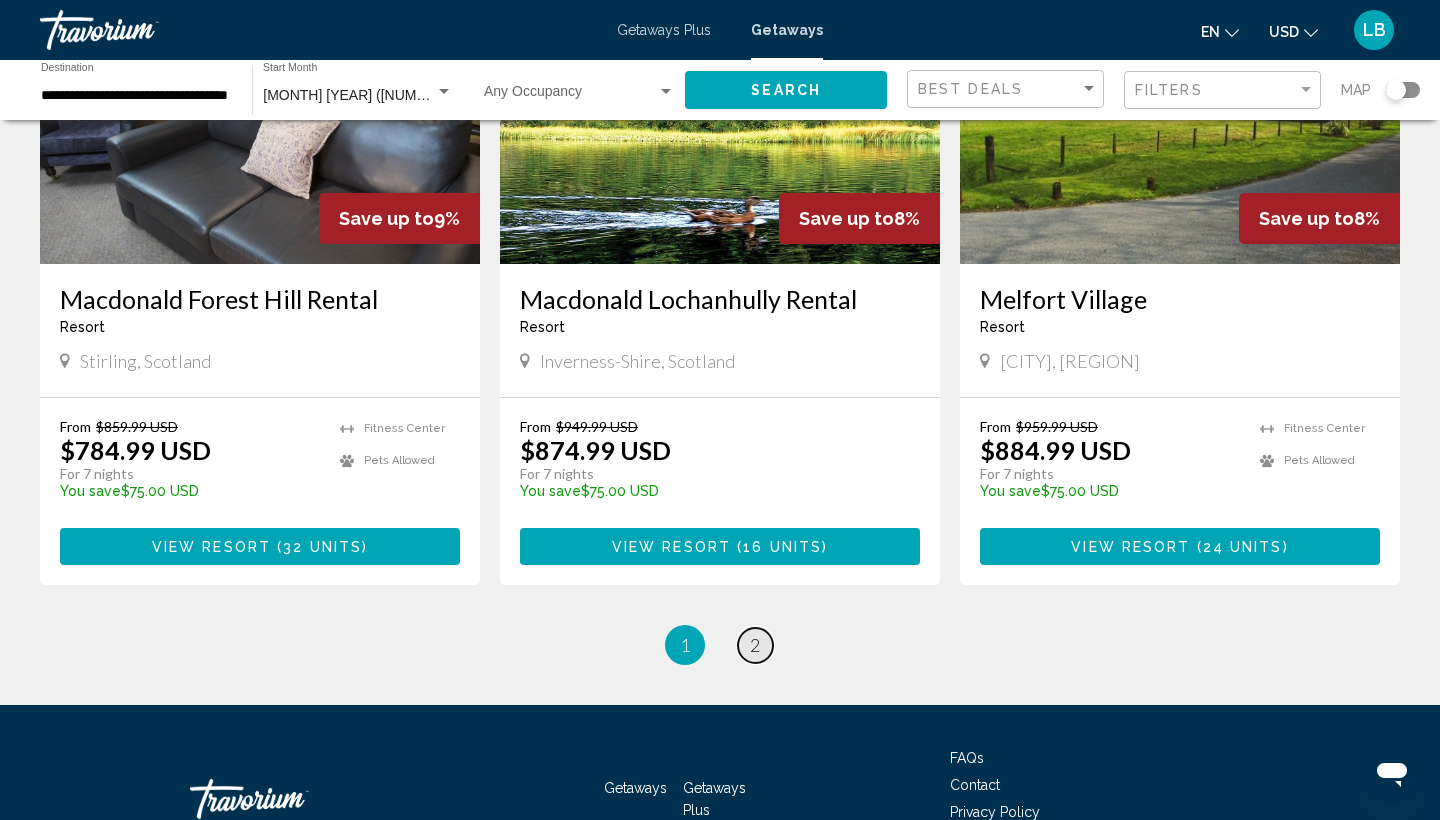 click on "page  2" at bounding box center [755, 645] 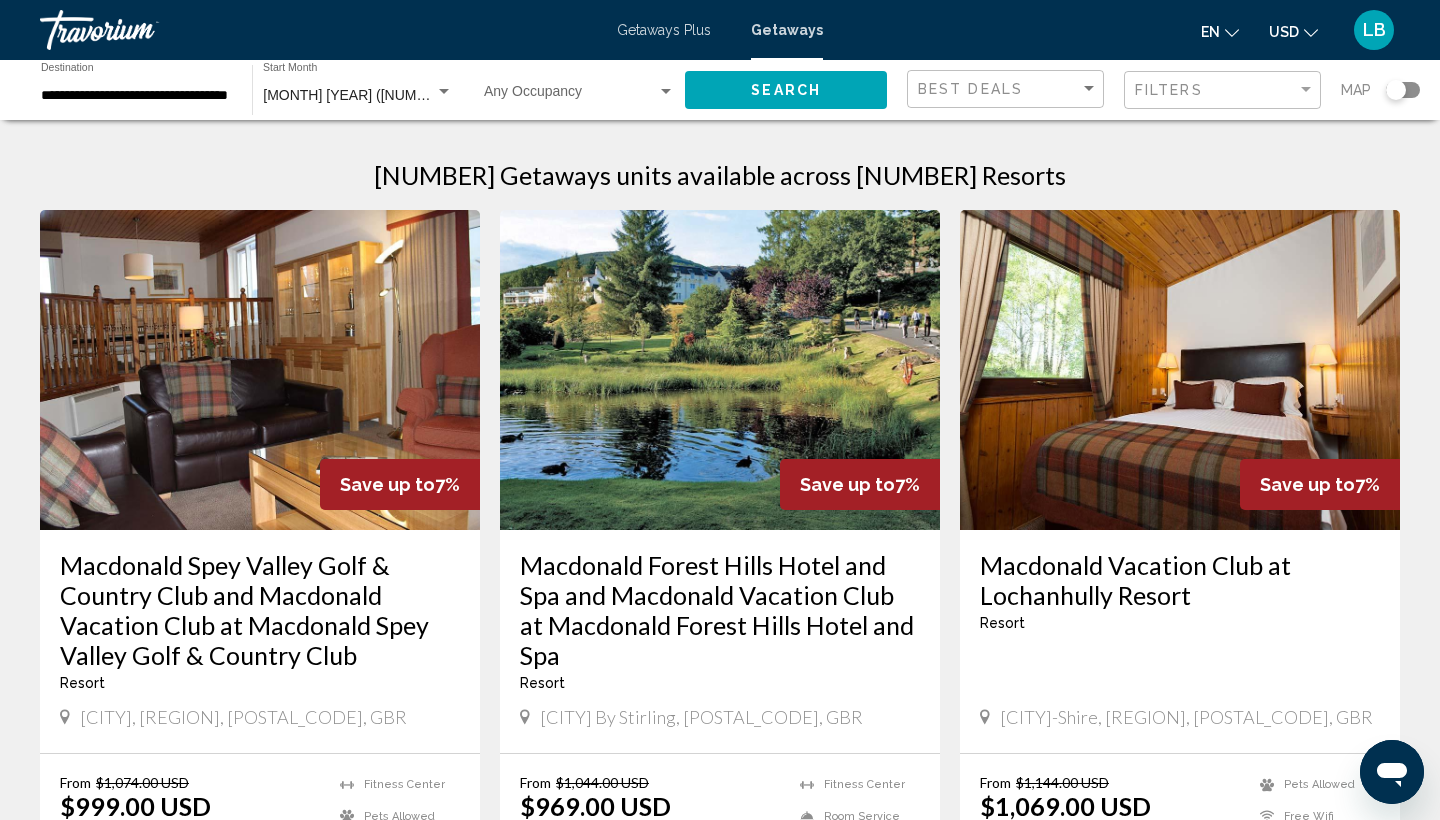 scroll, scrollTop: 0, scrollLeft: 0, axis: both 